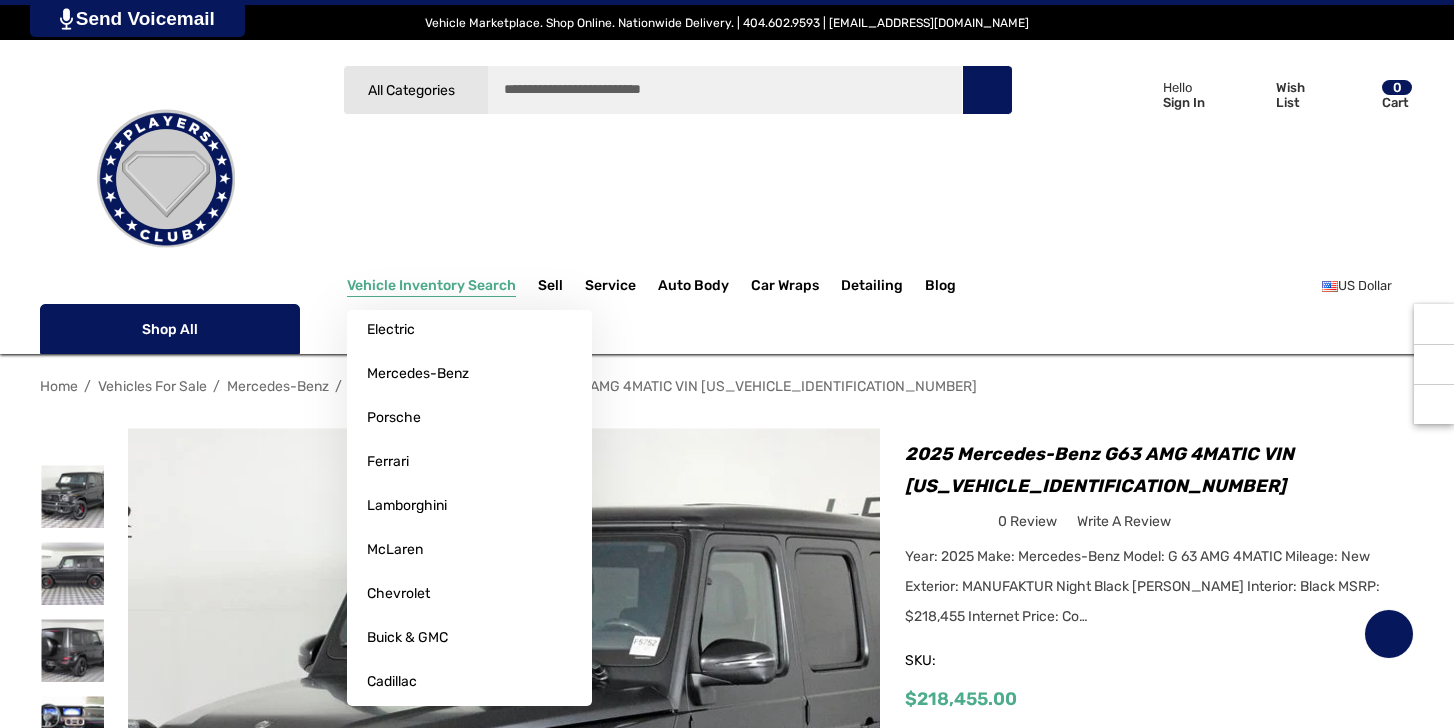 scroll, scrollTop: 0, scrollLeft: 0, axis: both 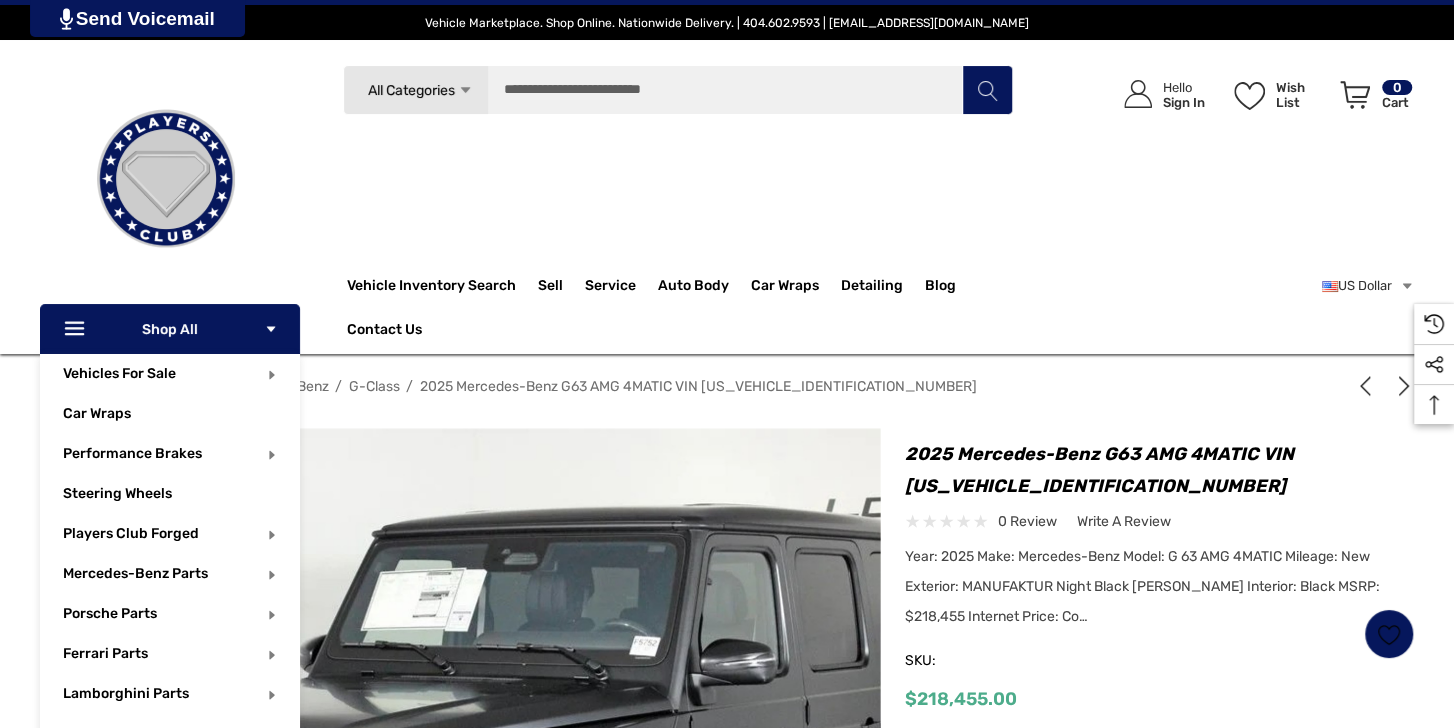 click on "Icon Line
Icon Line
Shop All
Icon Arrow Down
Icon Arrow Down" at bounding box center (170, 329) 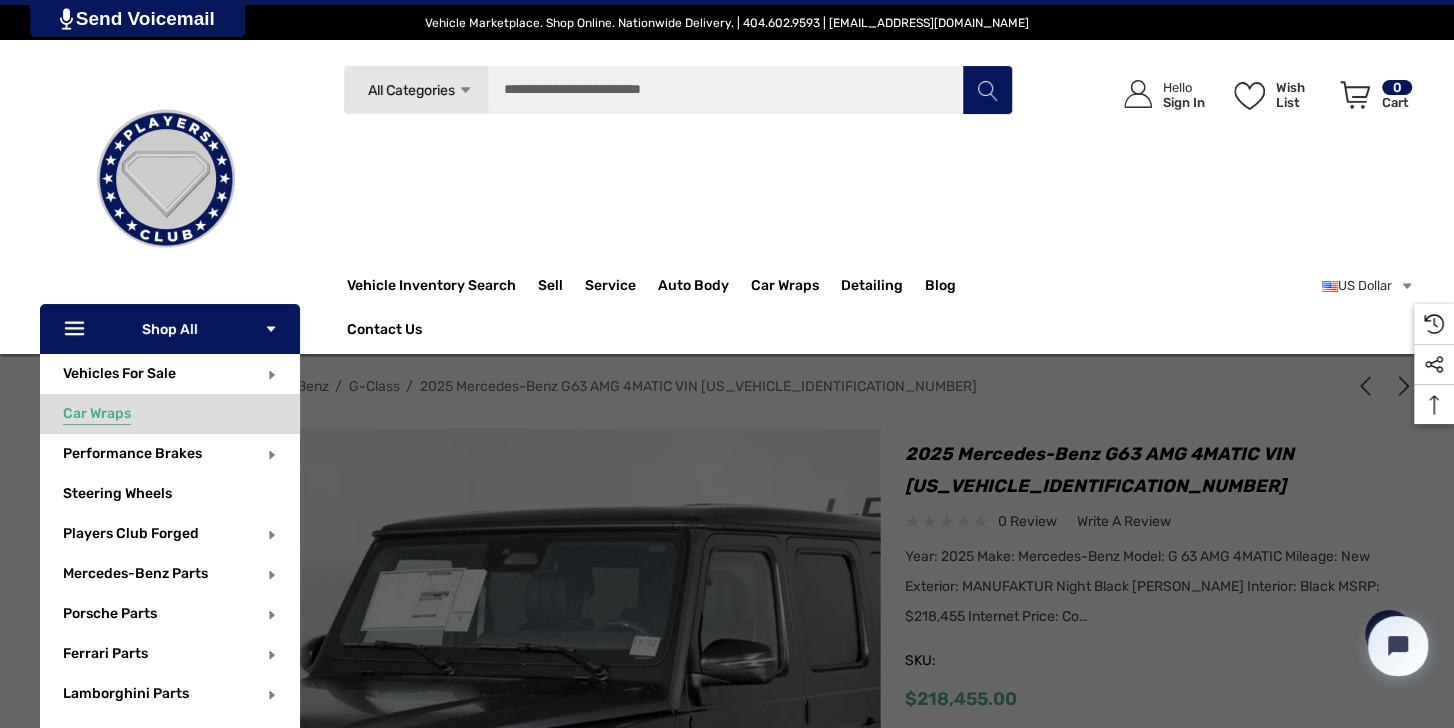scroll, scrollTop: 0, scrollLeft: 0, axis: both 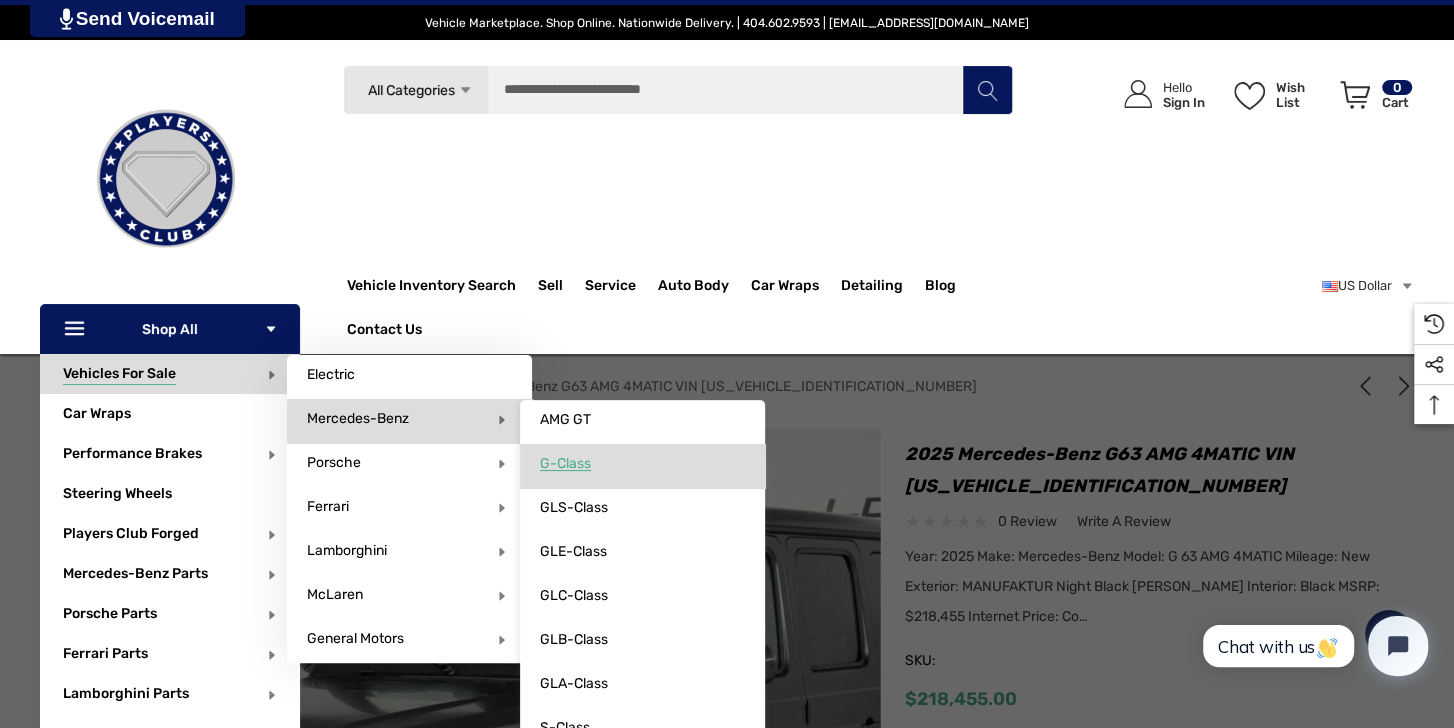 click on "G-Class" at bounding box center [565, 464] 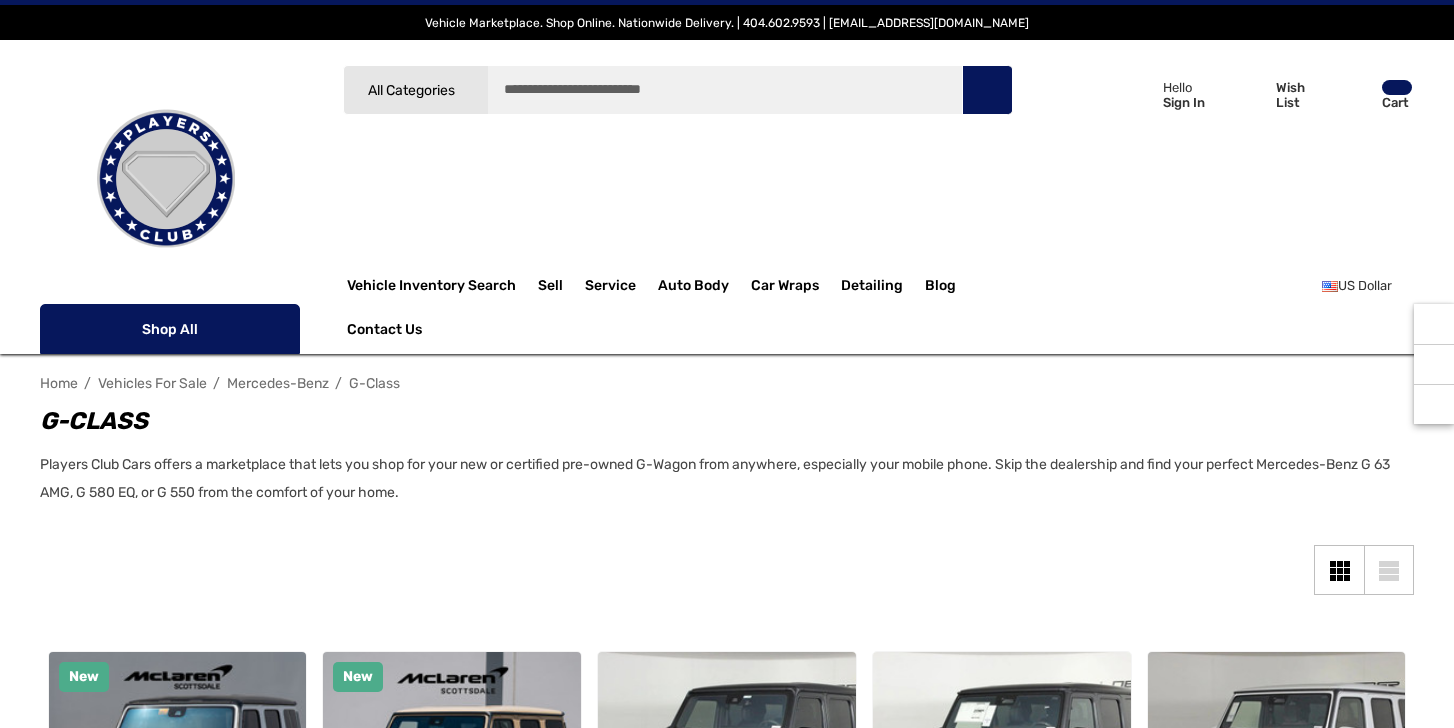 scroll, scrollTop: 0, scrollLeft: 0, axis: both 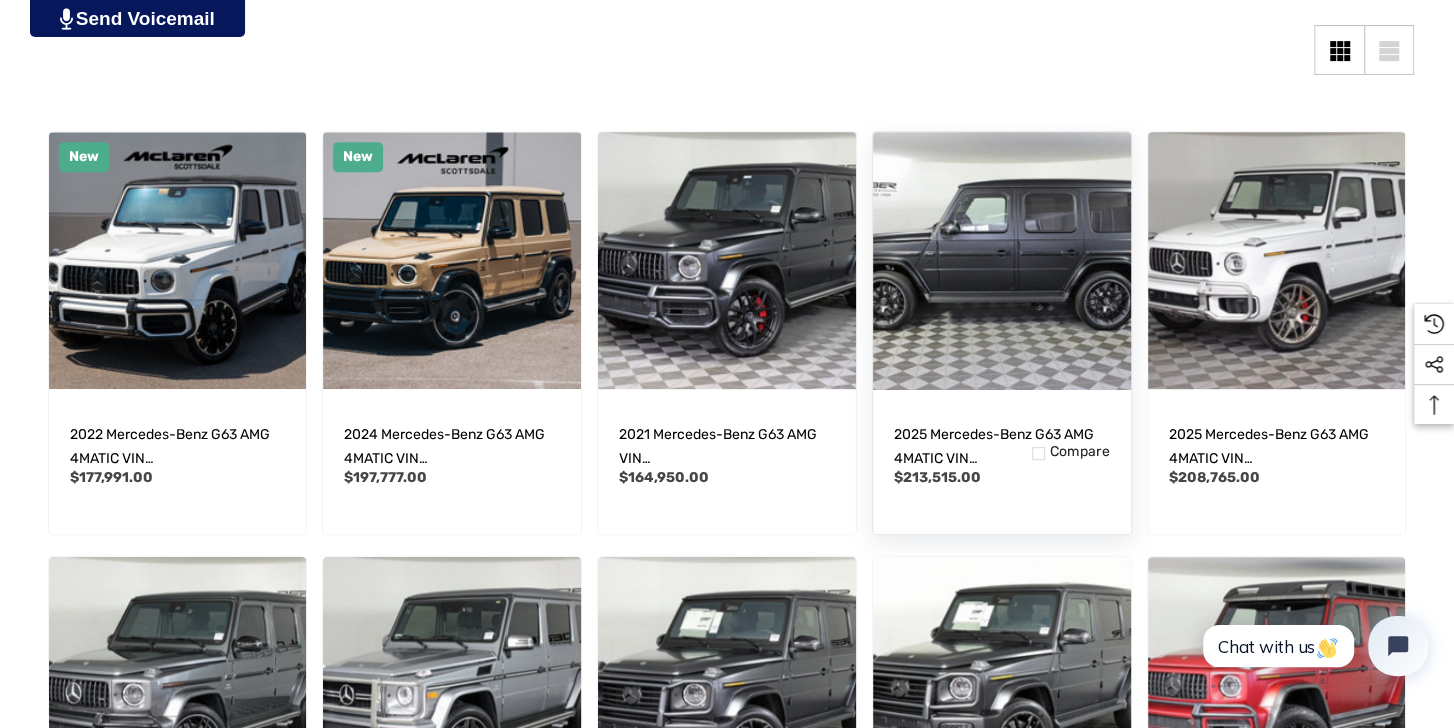 click at bounding box center (1002, 261) 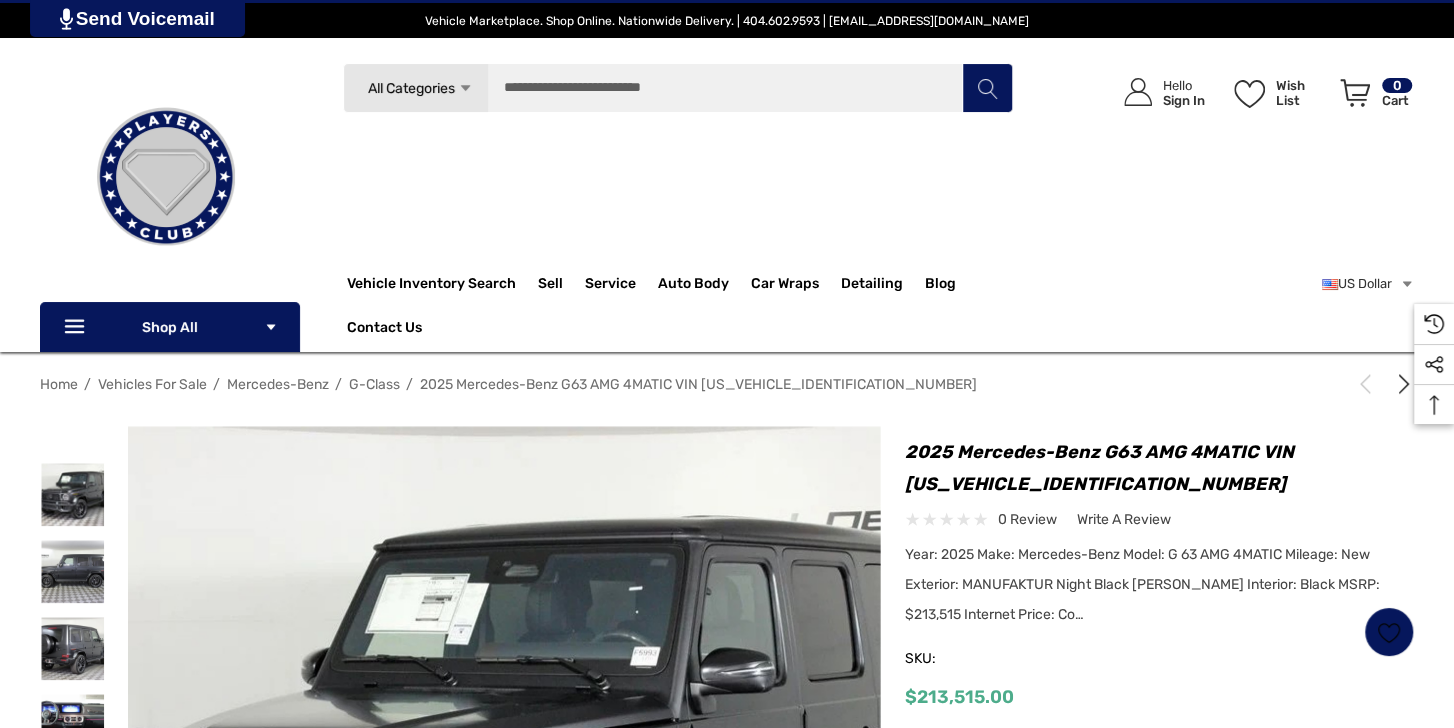 scroll, scrollTop: 40, scrollLeft: 0, axis: vertical 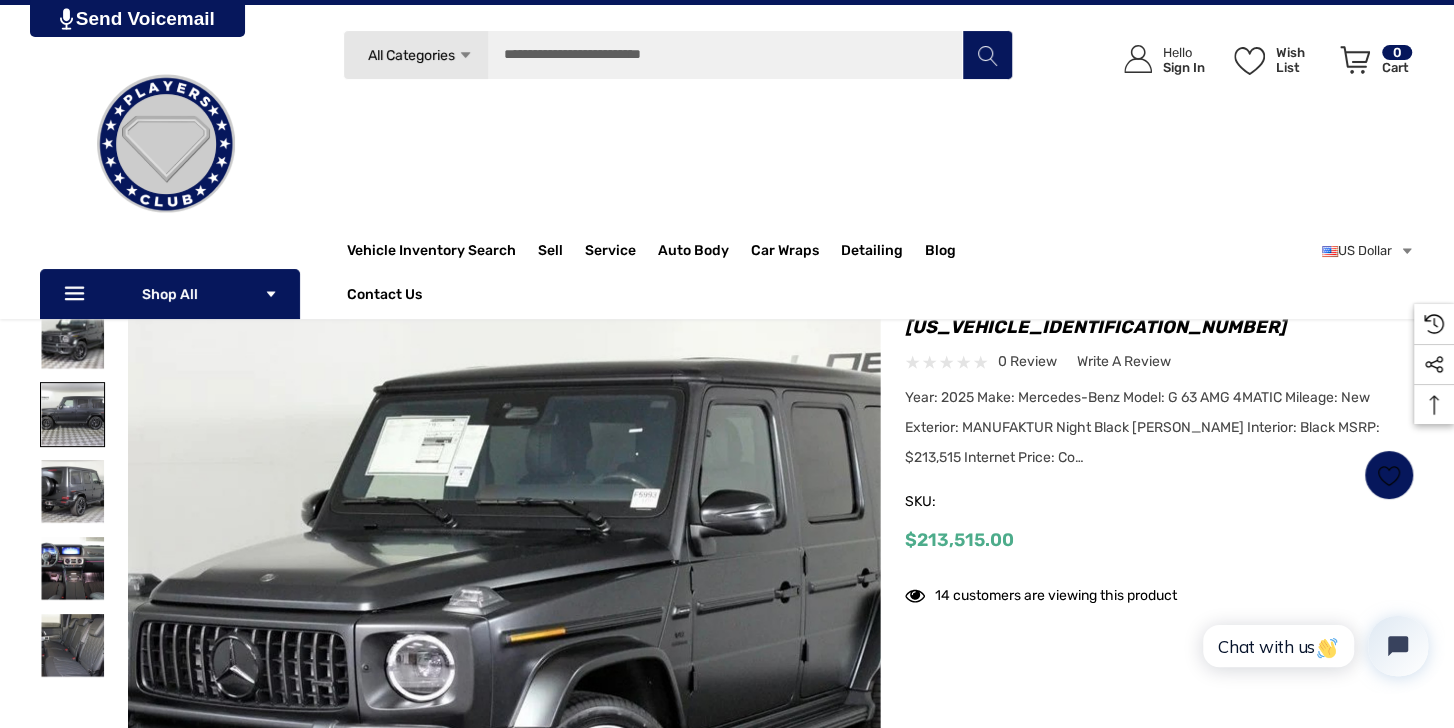 click at bounding box center (72, 414) 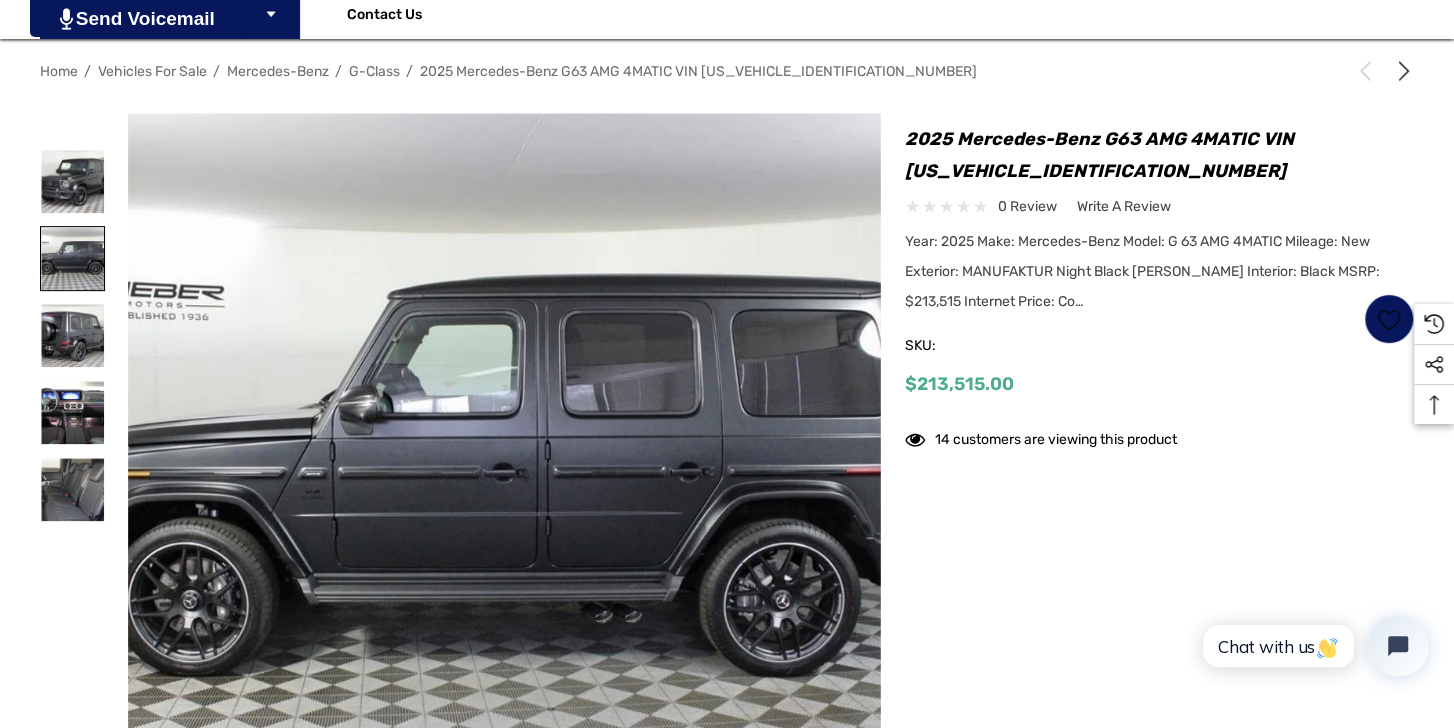 scroll, scrollTop: 320, scrollLeft: 0, axis: vertical 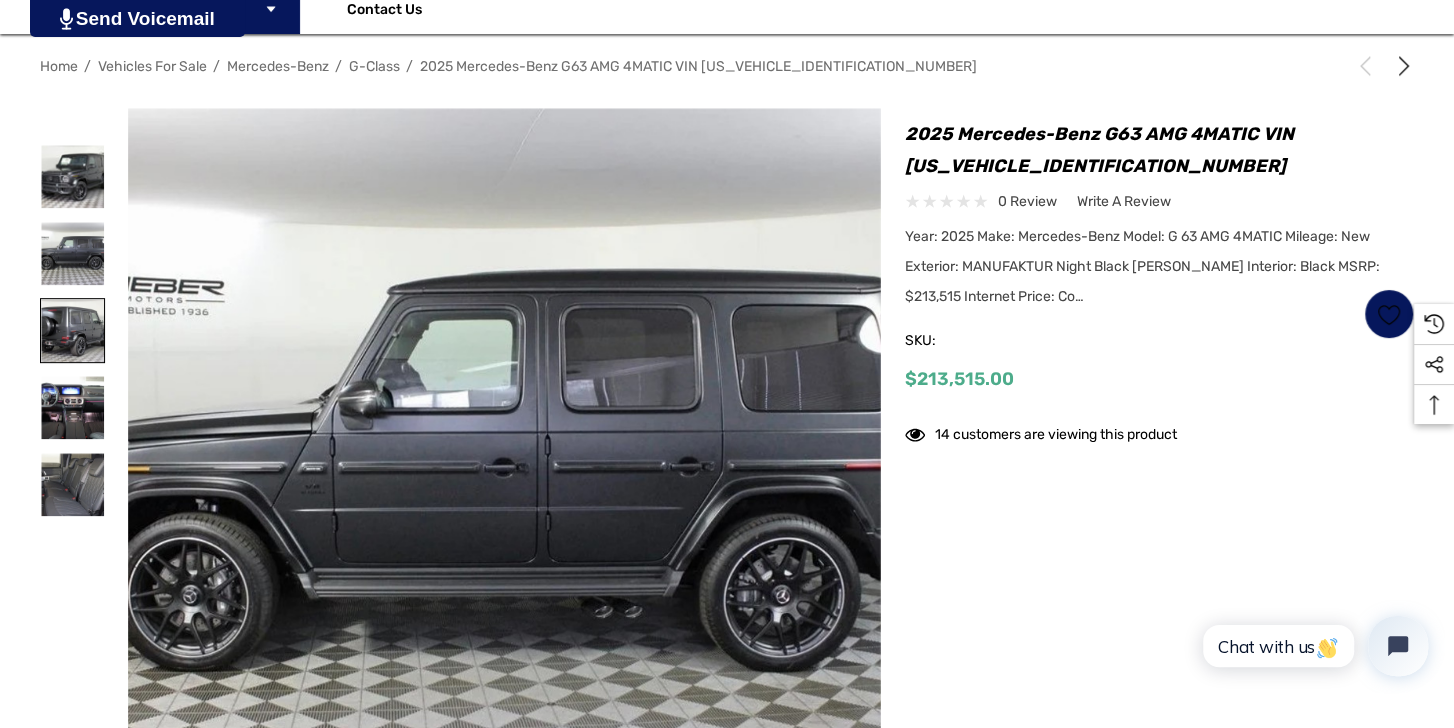 click at bounding box center [72, 330] 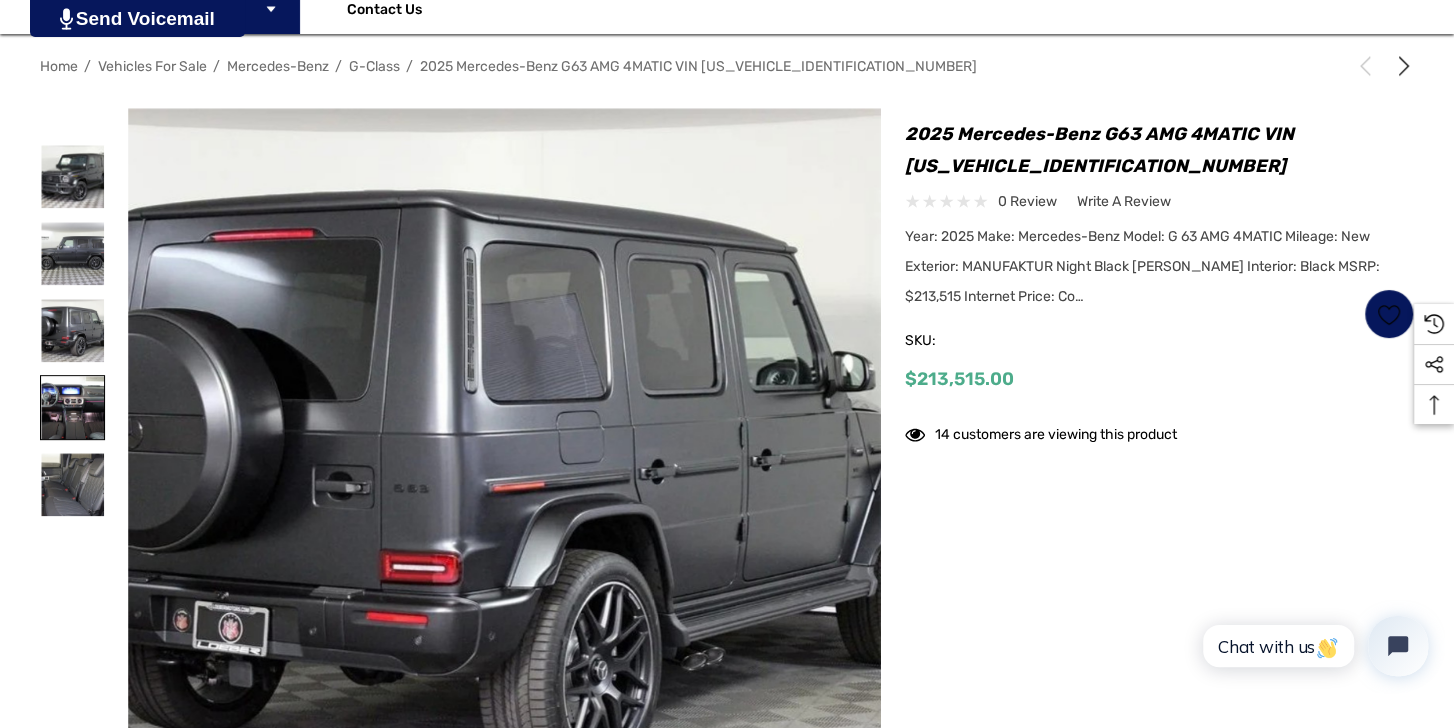 click at bounding box center (72, 407) 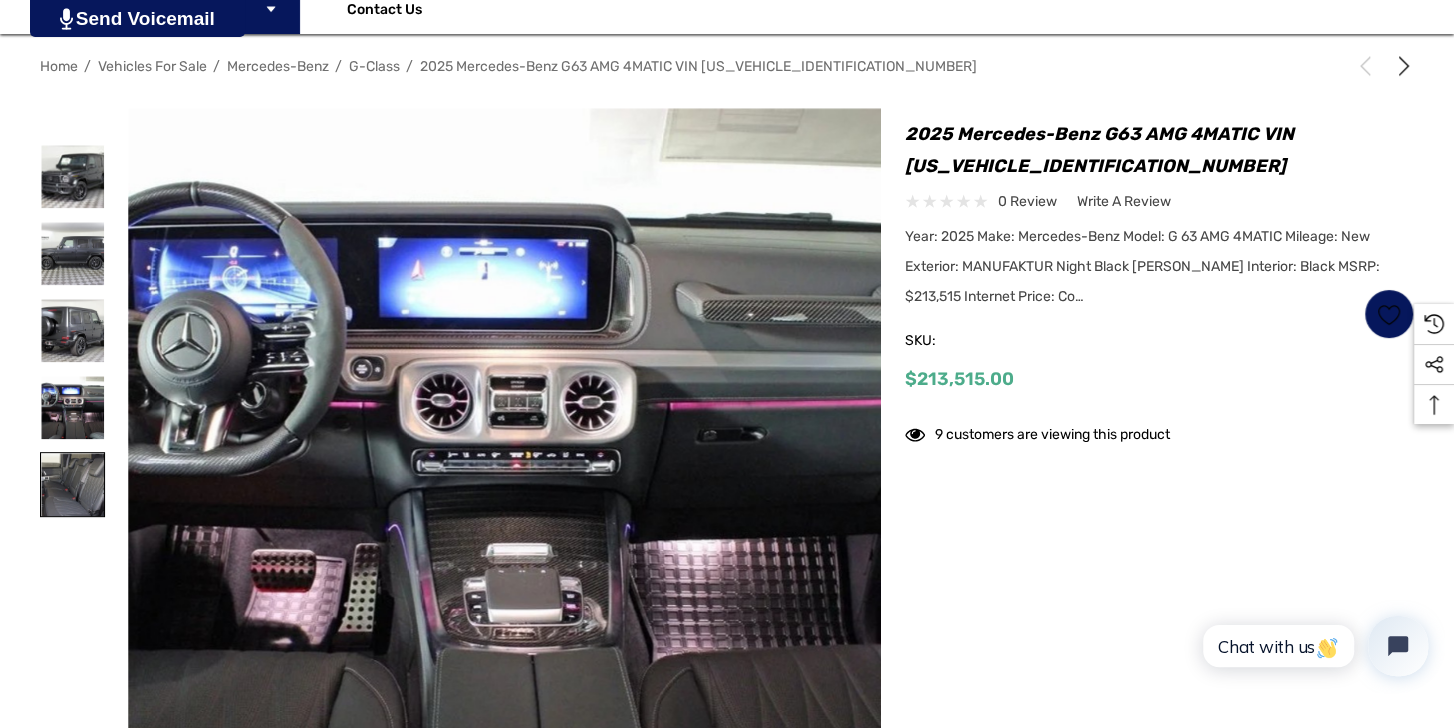click at bounding box center [72, 484] 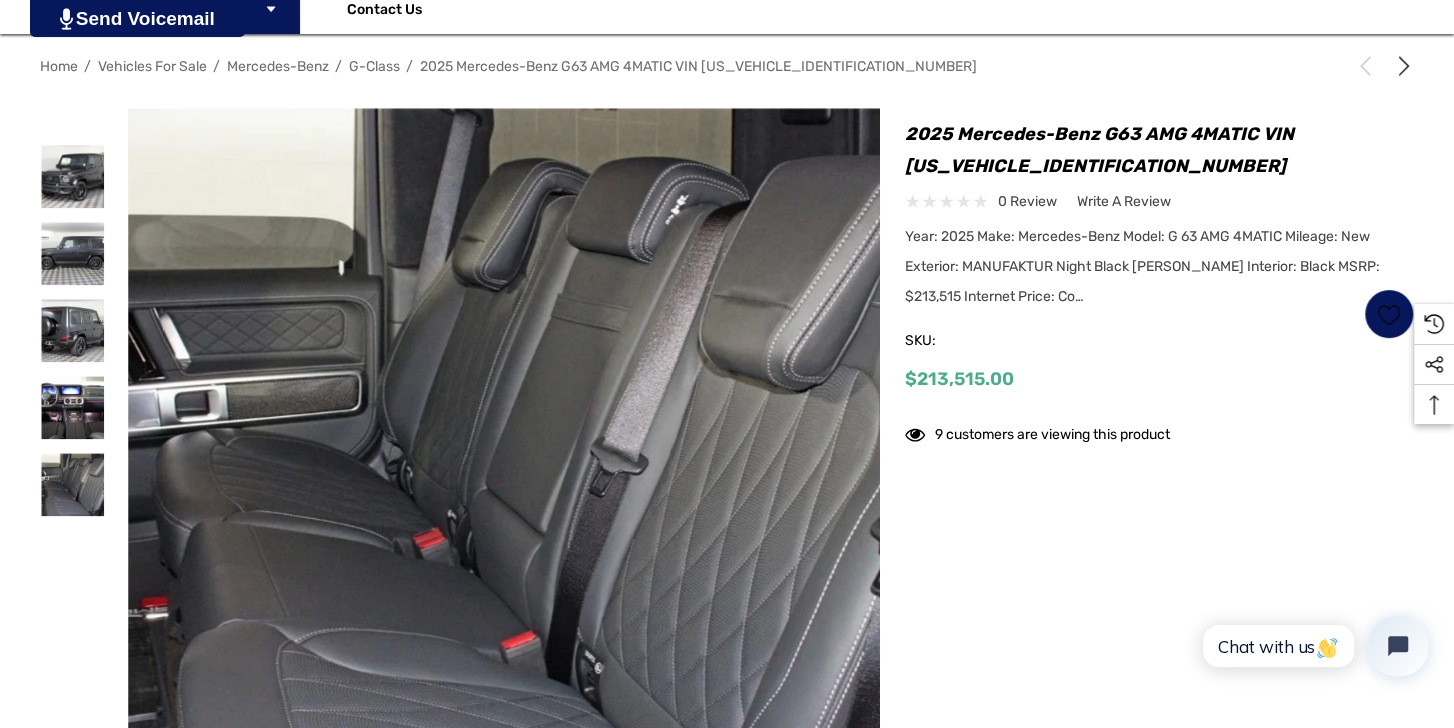 click at bounding box center [72, 334] 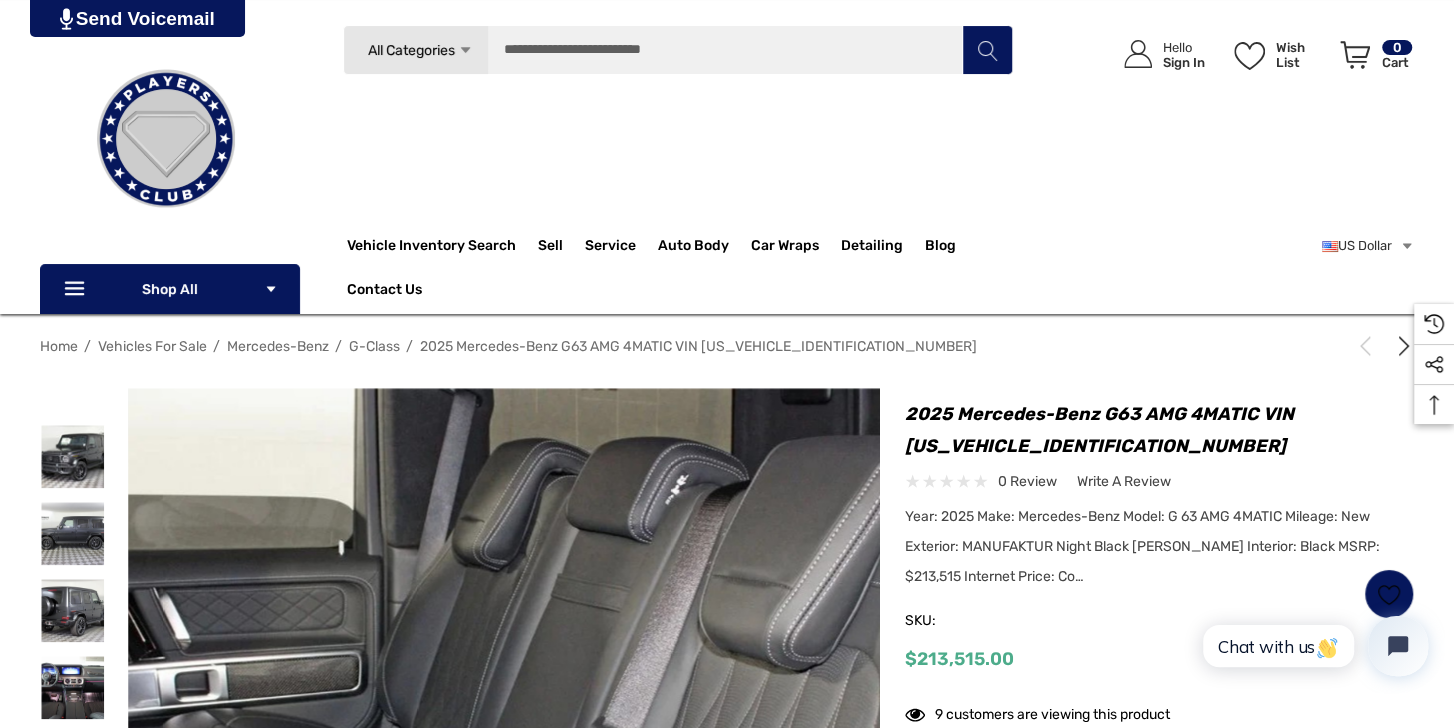scroll, scrollTop: 0, scrollLeft: 0, axis: both 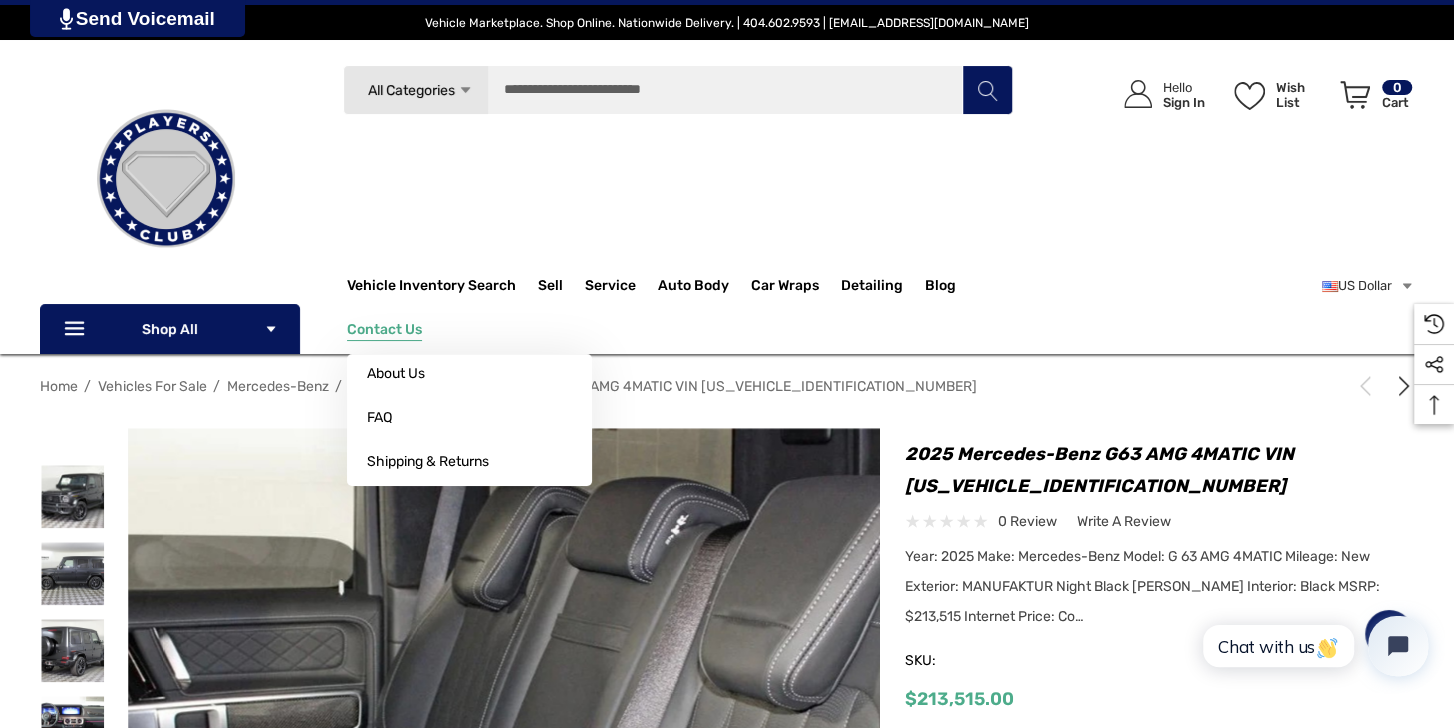 click on "Contact Us" at bounding box center [384, 332] 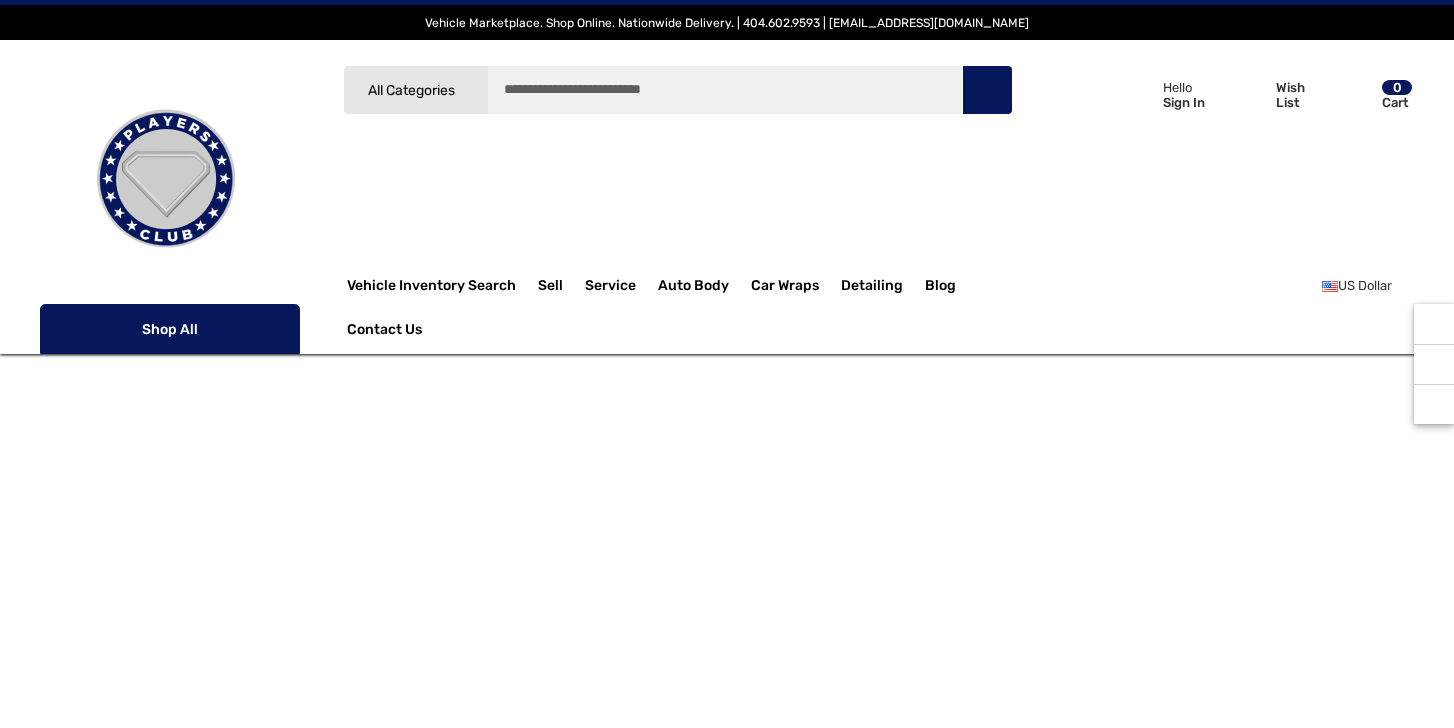 scroll, scrollTop: 0, scrollLeft: 0, axis: both 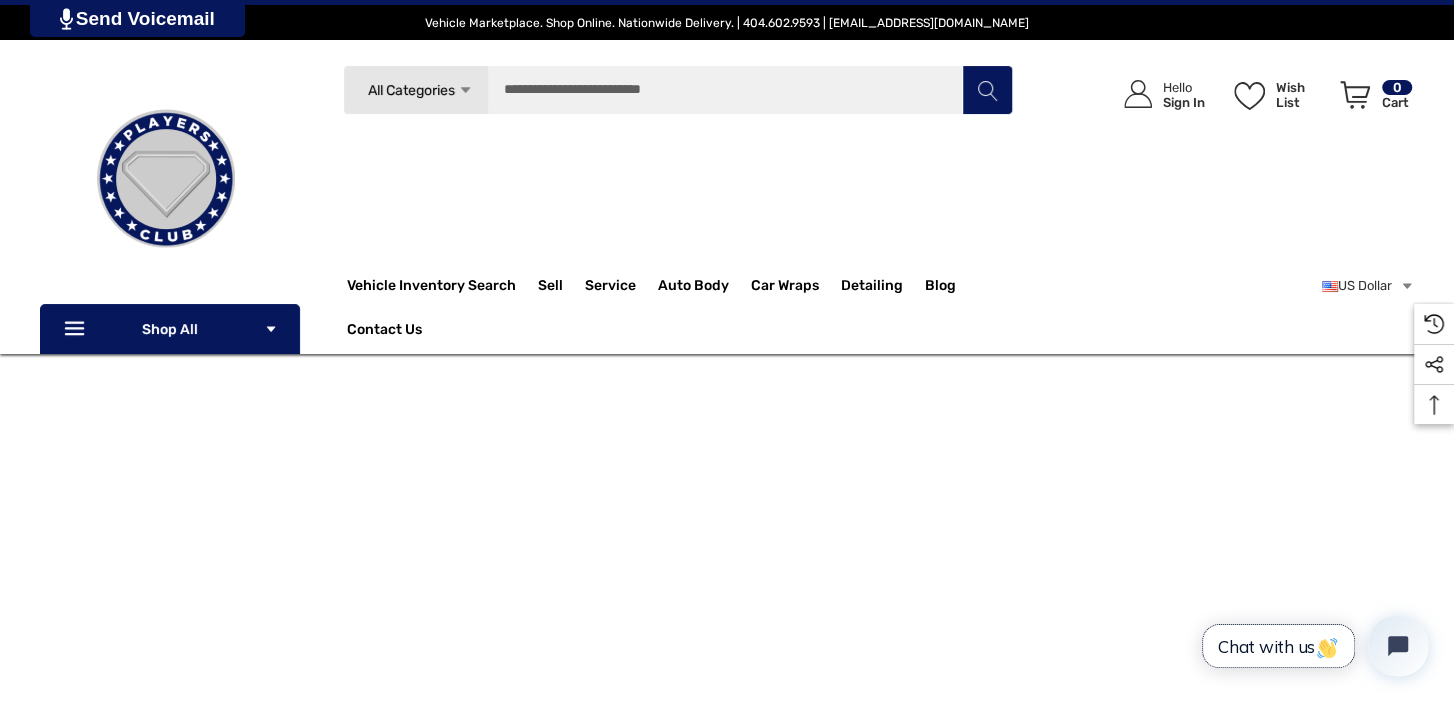 click on "Chat with us" at bounding box center [1278, 646] 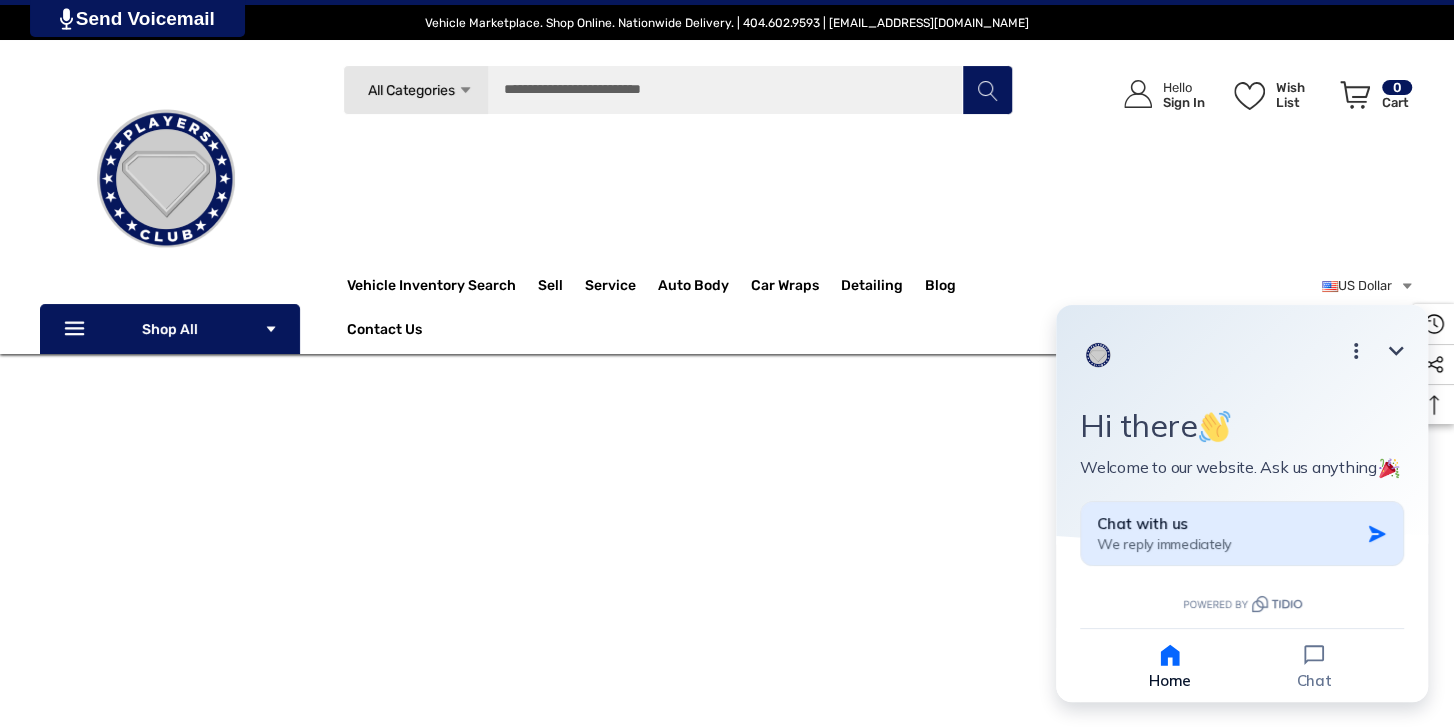 click on "We reply immediately" at bounding box center [1164, 544] 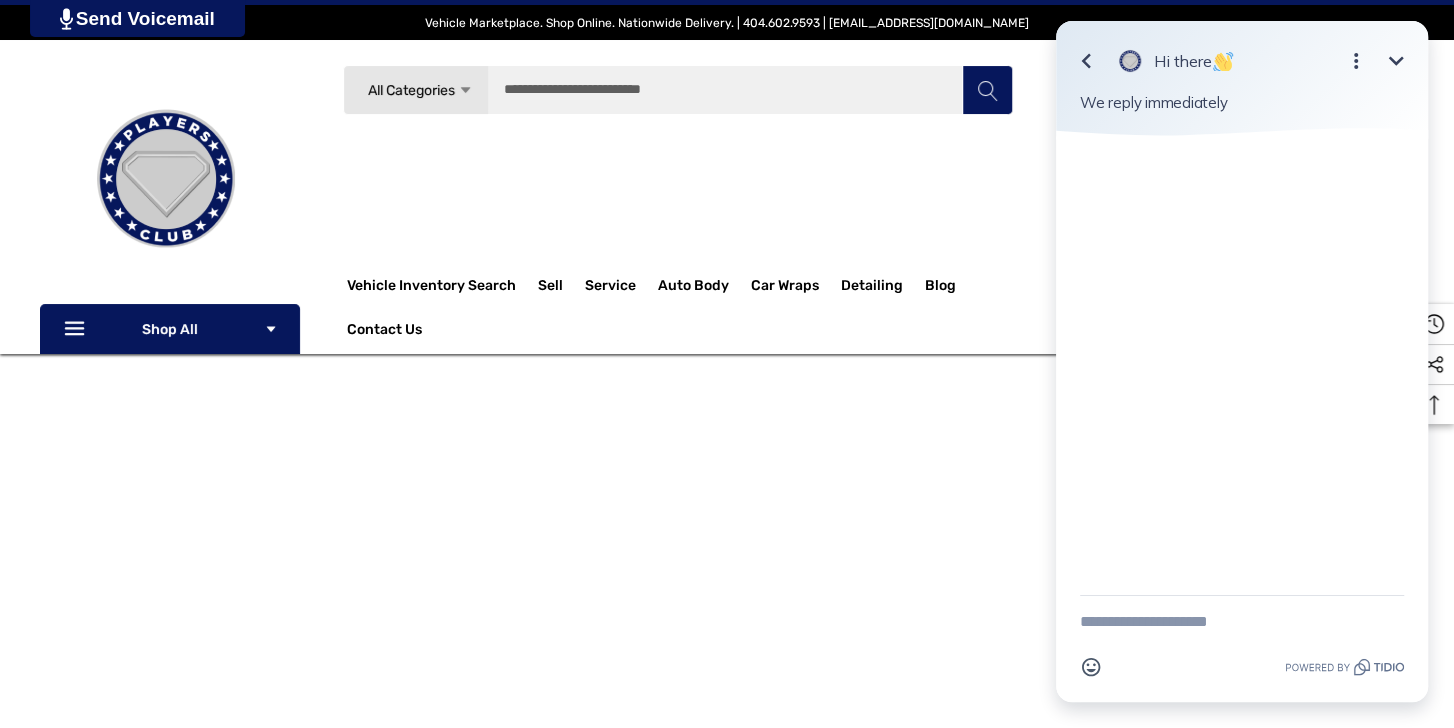 click at bounding box center [1242, 622] 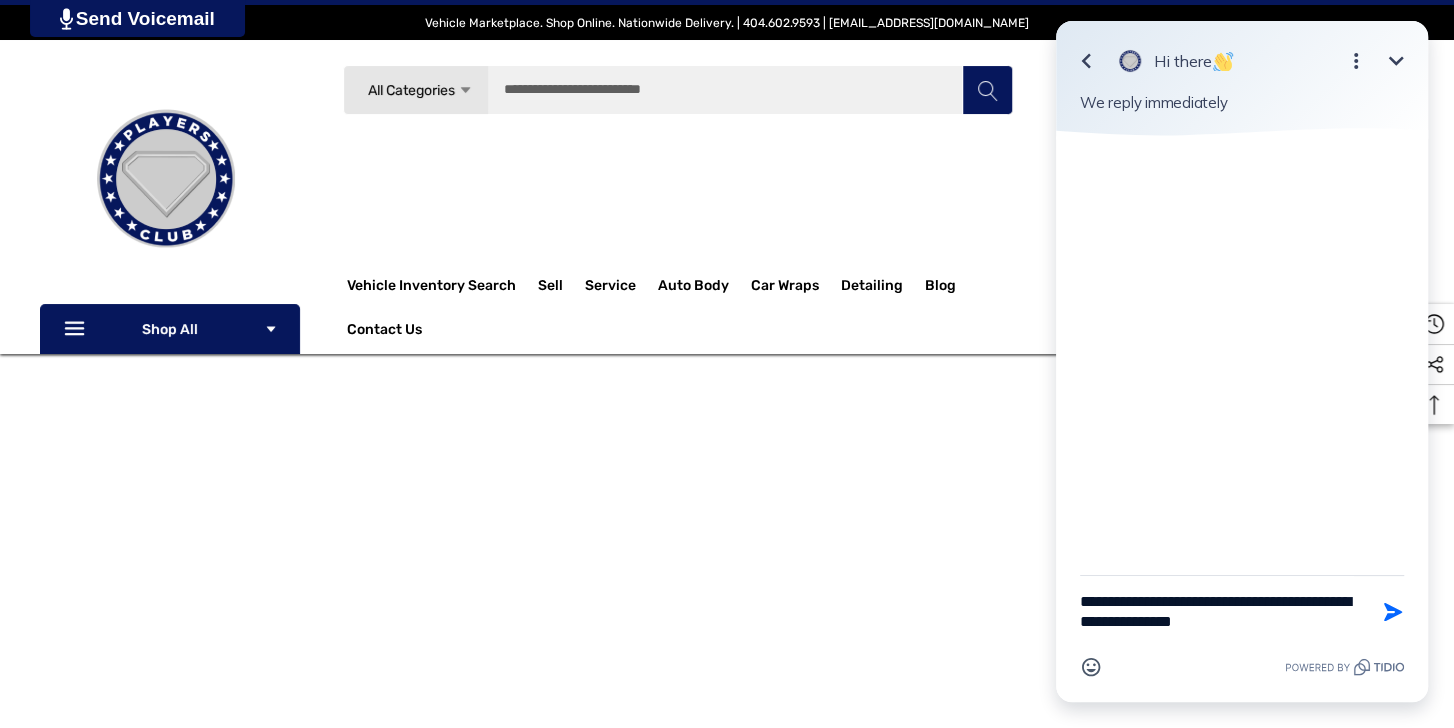type on "**********" 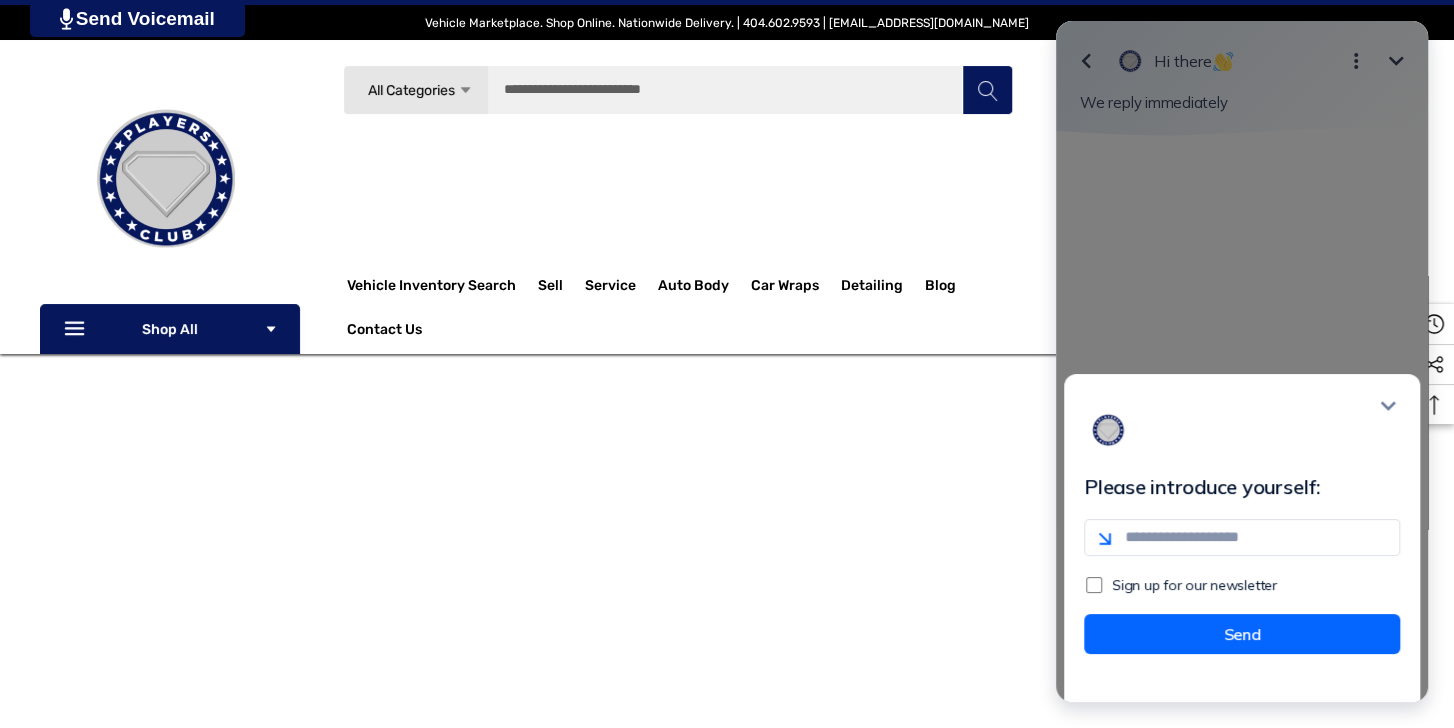click at bounding box center [1242, 537] 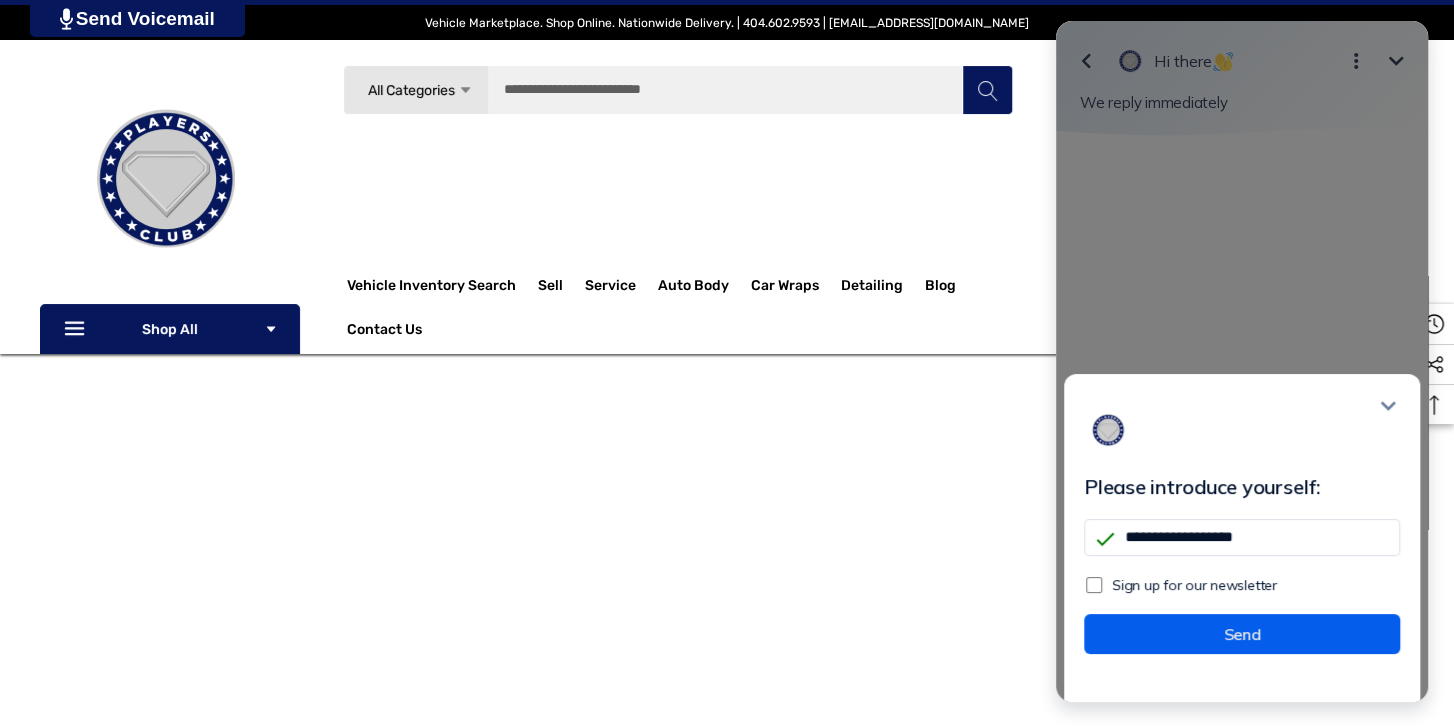 type on "**********" 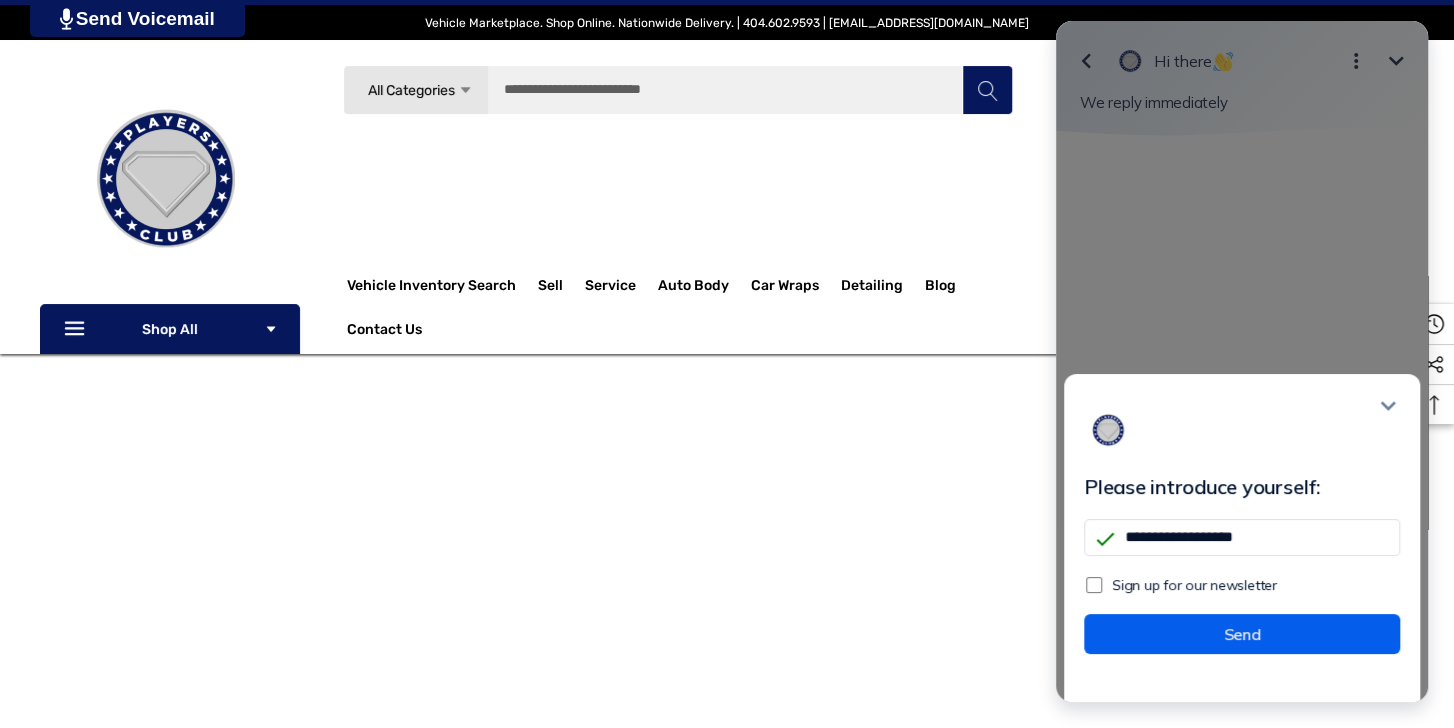 click on "Send" at bounding box center [1242, 634] 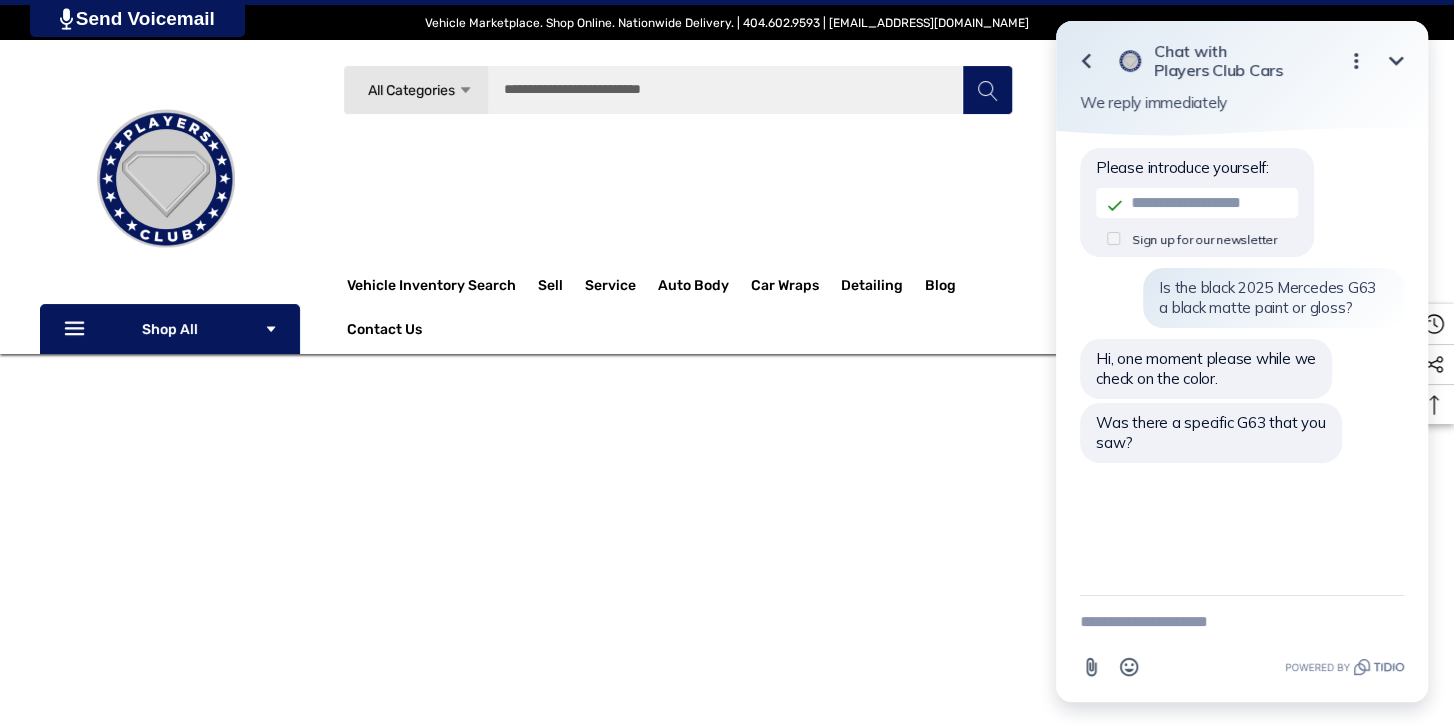 click at bounding box center (1242, 622) 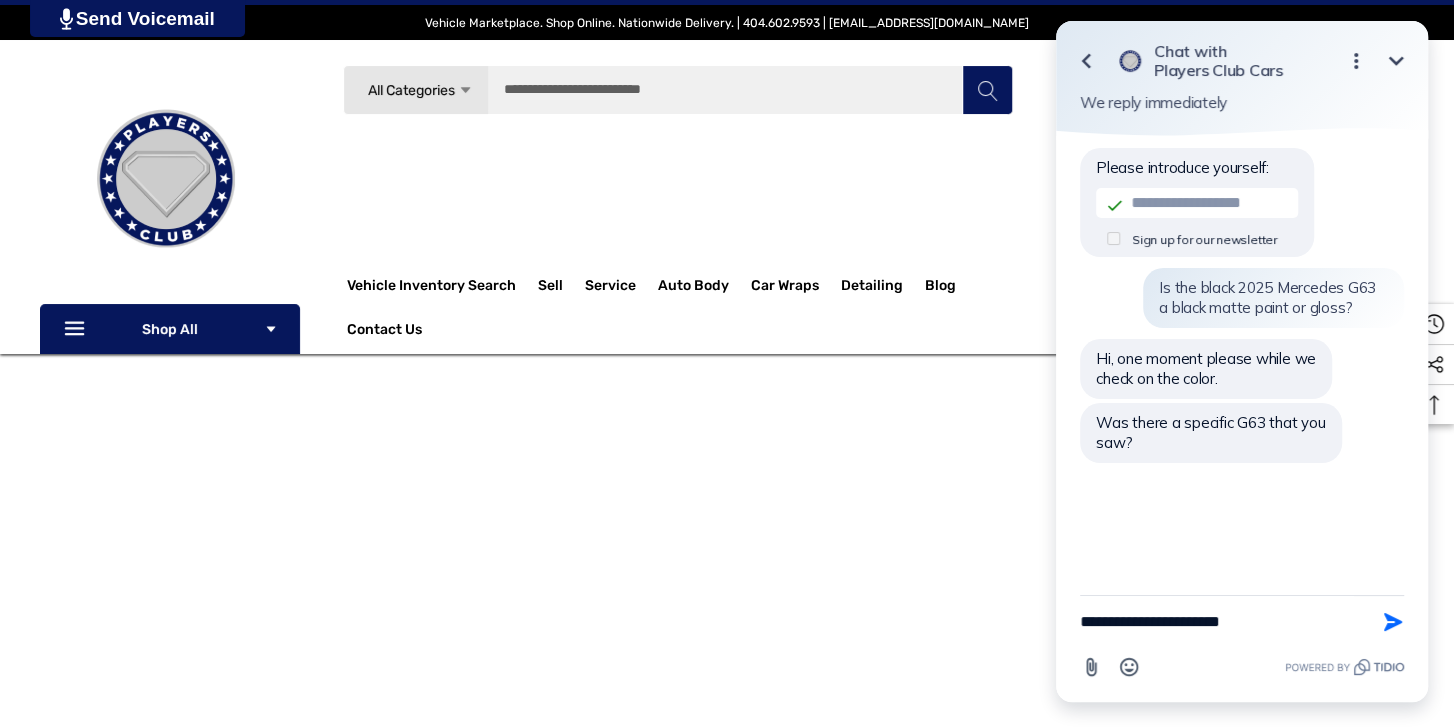 type on "**********" 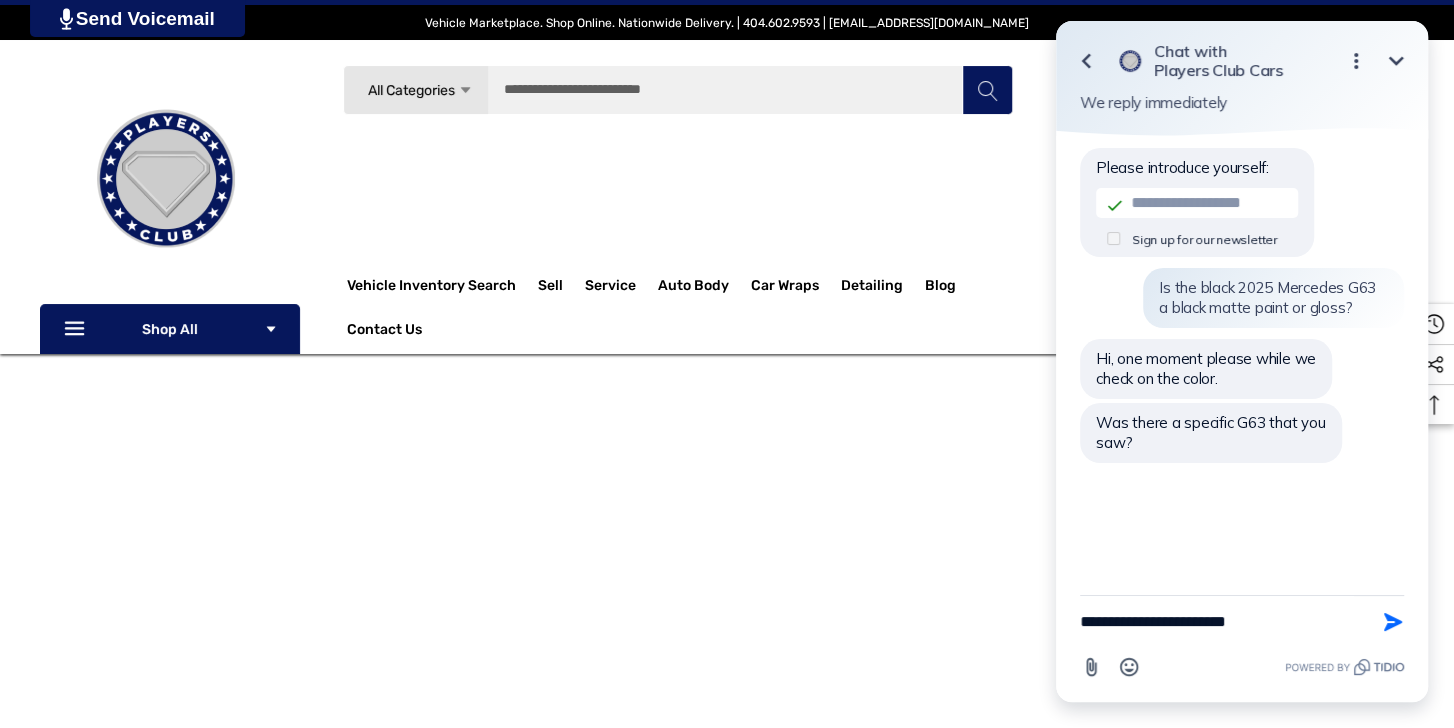 type 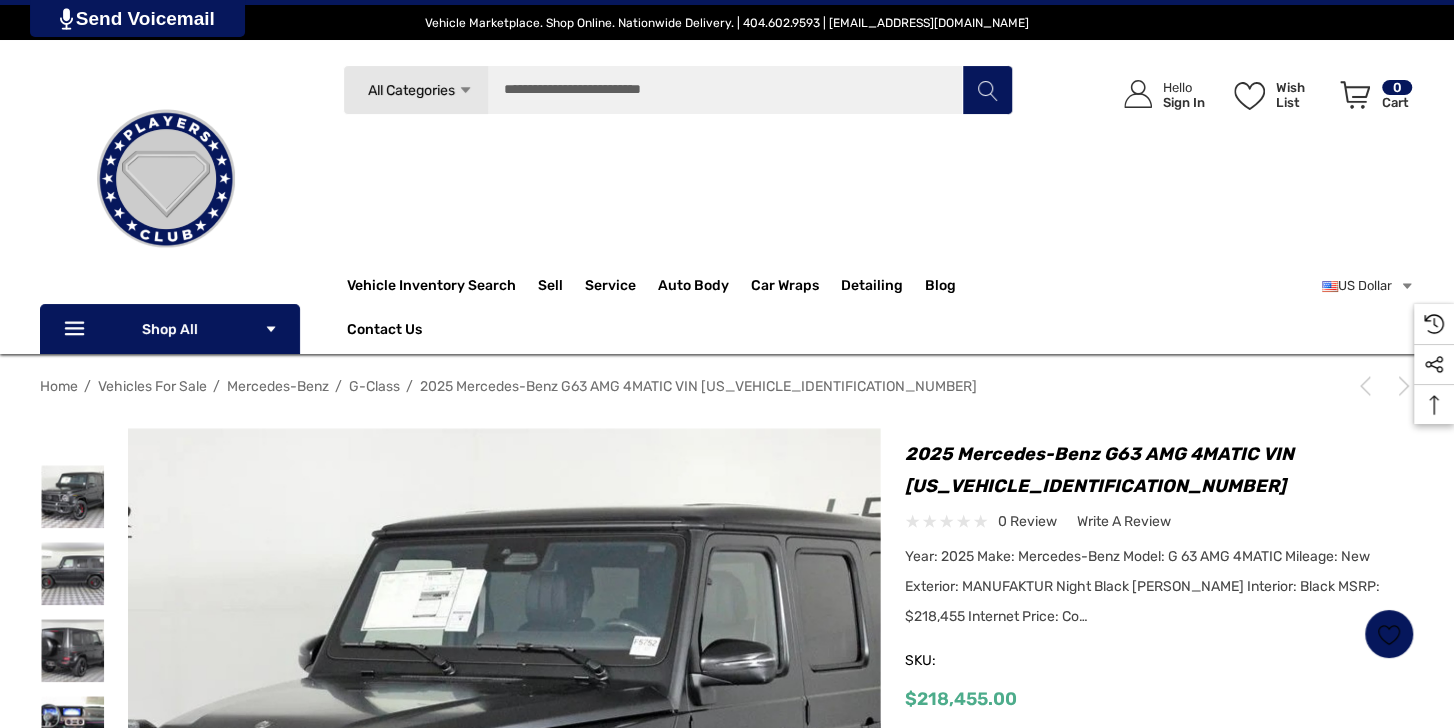 scroll, scrollTop: 40, scrollLeft: 0, axis: vertical 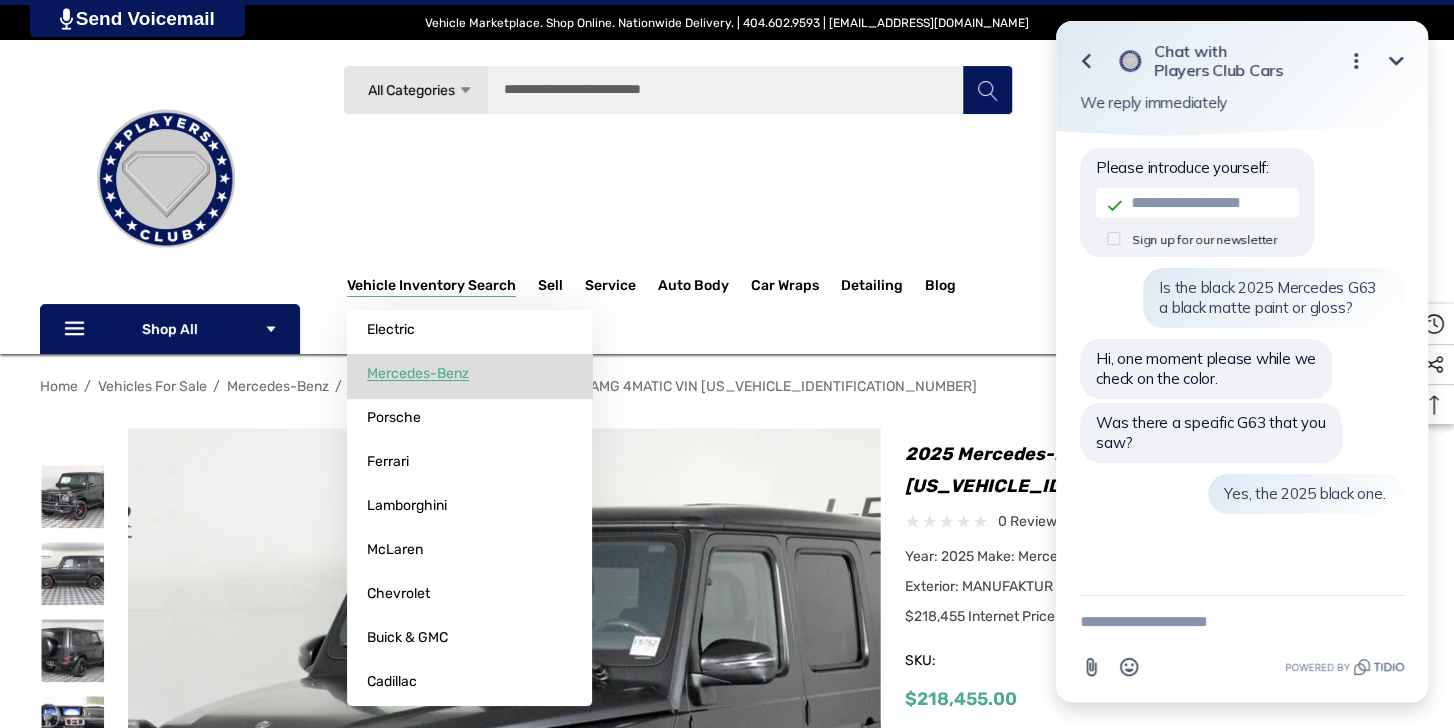 click on "Mercedes-Benz" at bounding box center (418, 374) 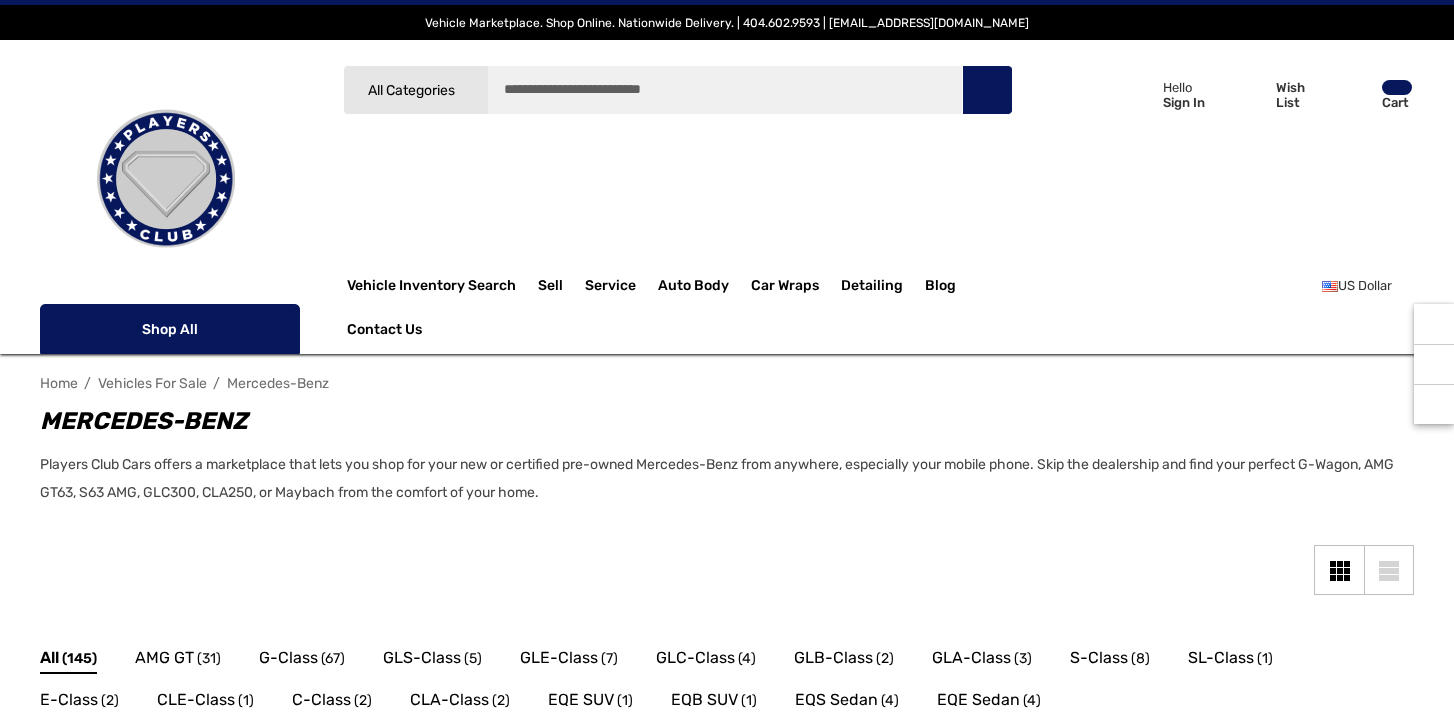 scroll, scrollTop: 0, scrollLeft: 0, axis: both 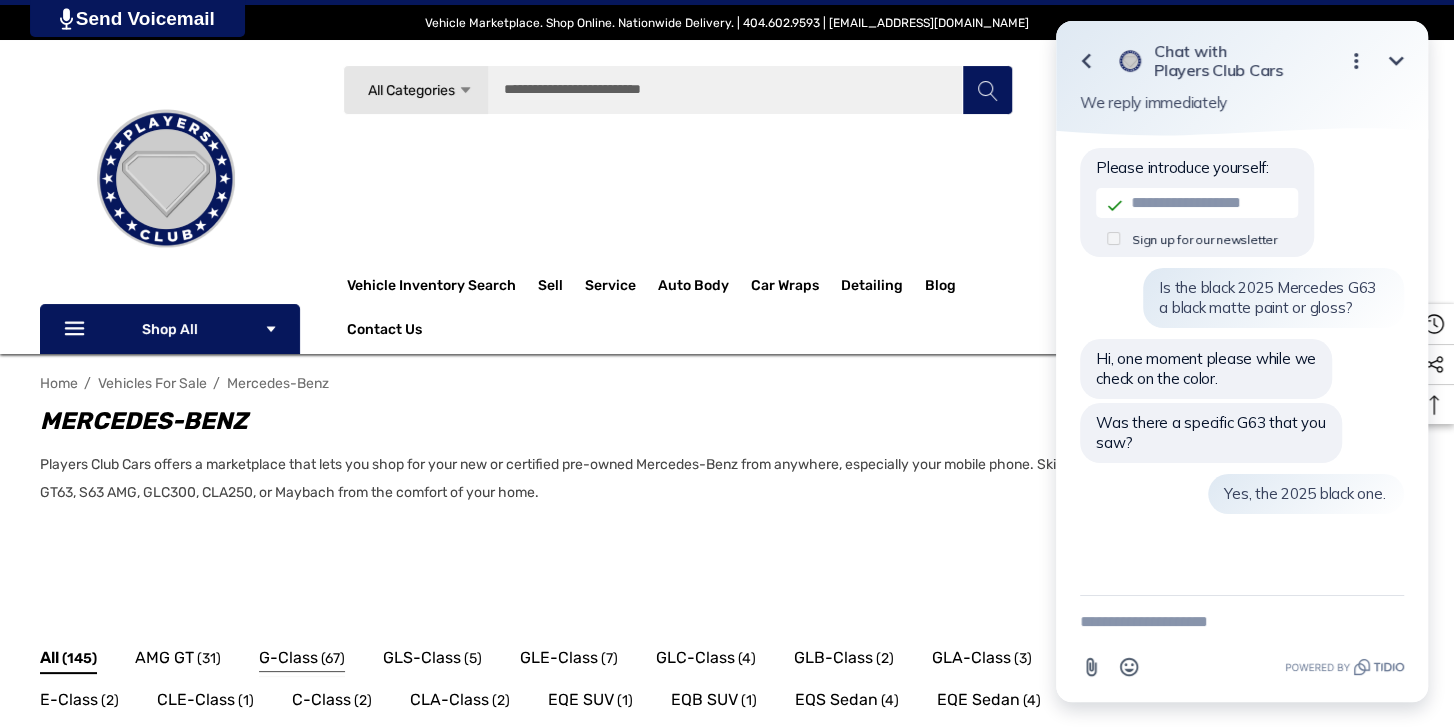 click on "G-Class" at bounding box center [288, 658] 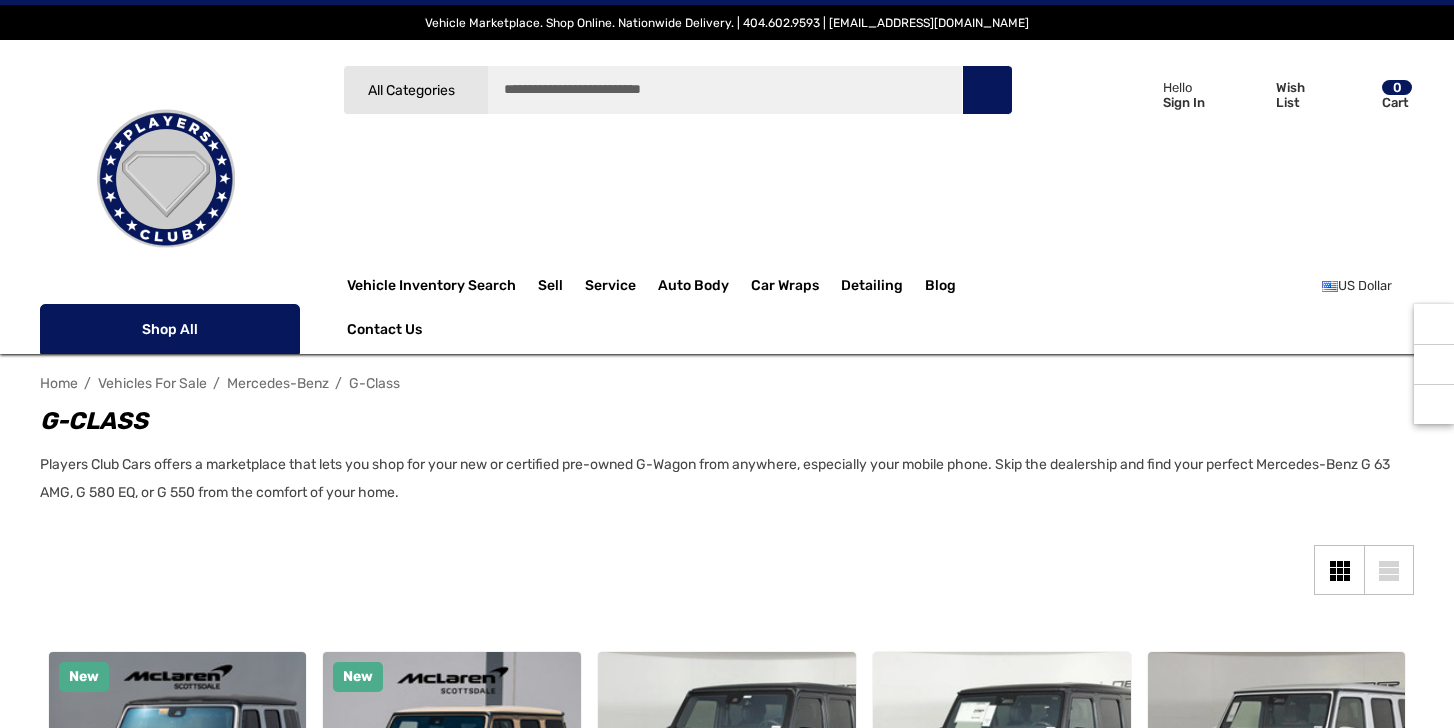 scroll, scrollTop: 0, scrollLeft: 0, axis: both 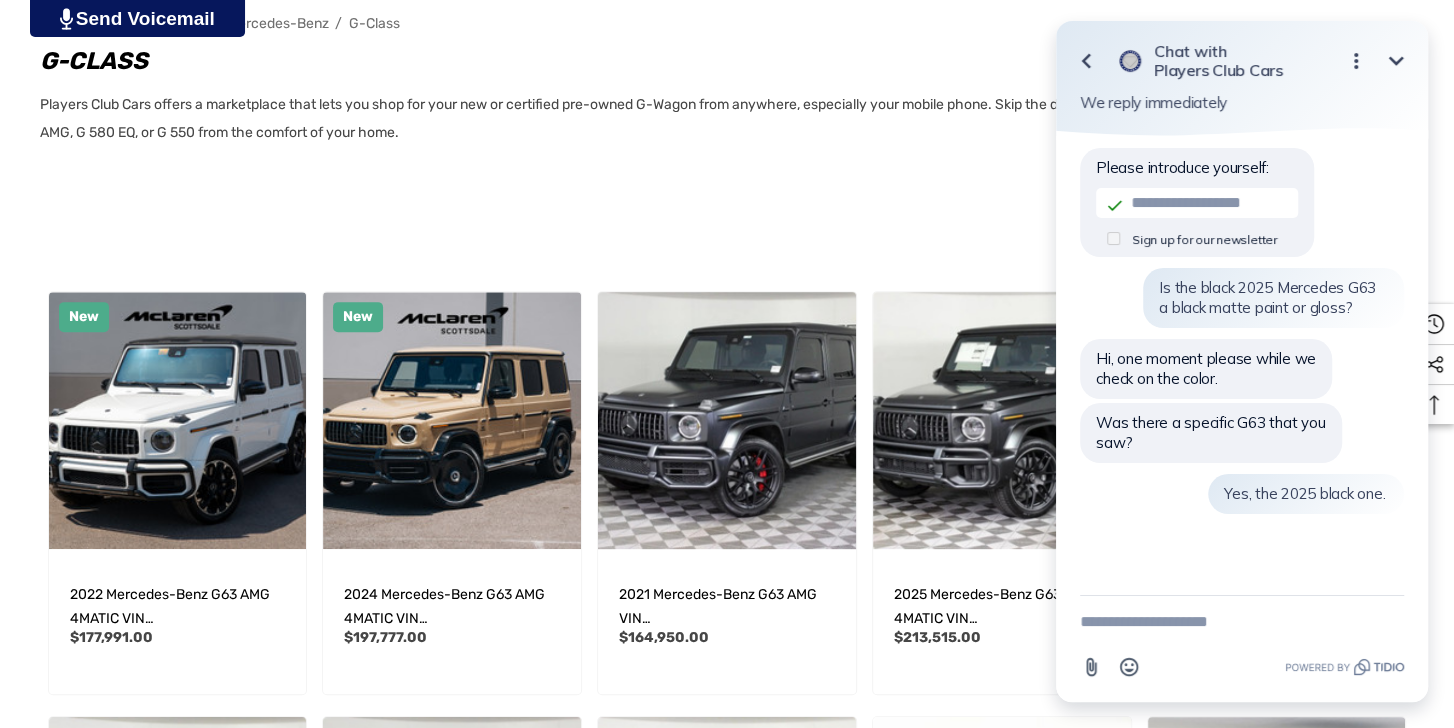 click 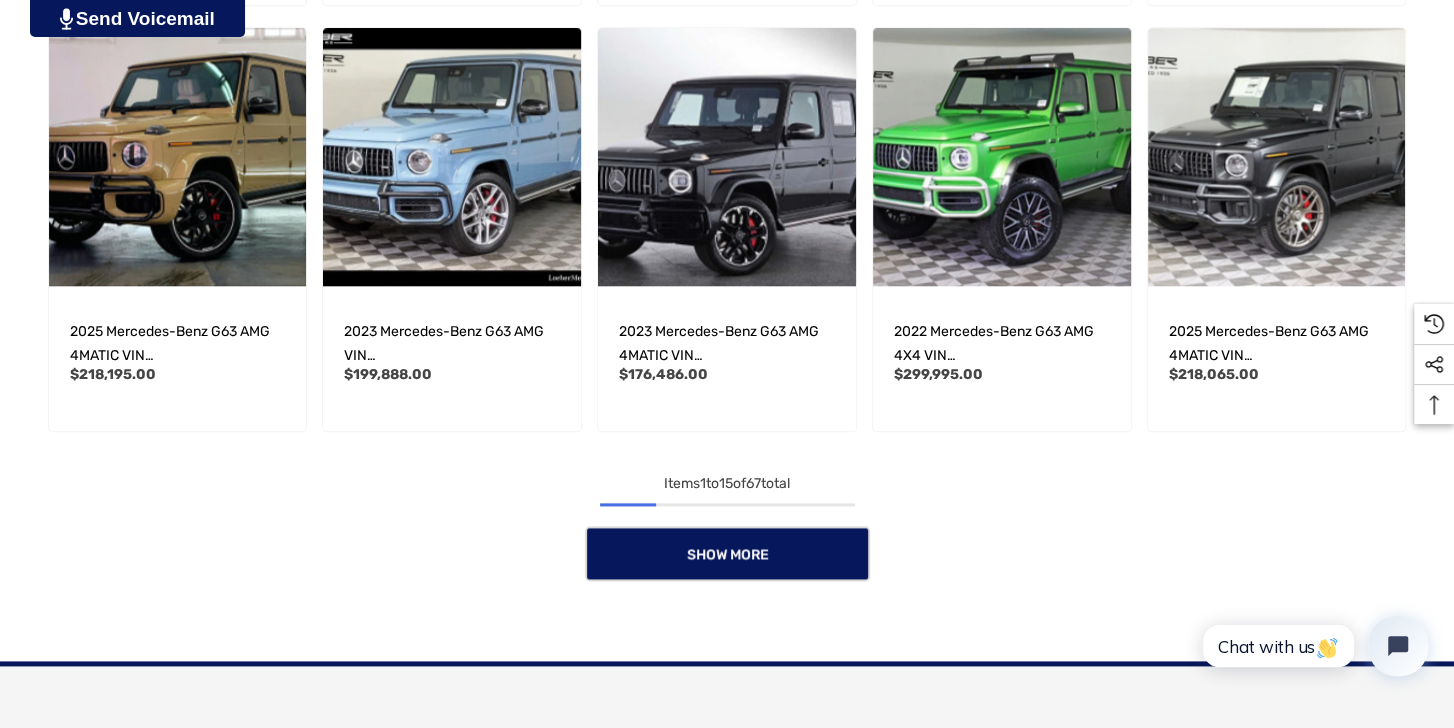 scroll, scrollTop: 1480, scrollLeft: 0, axis: vertical 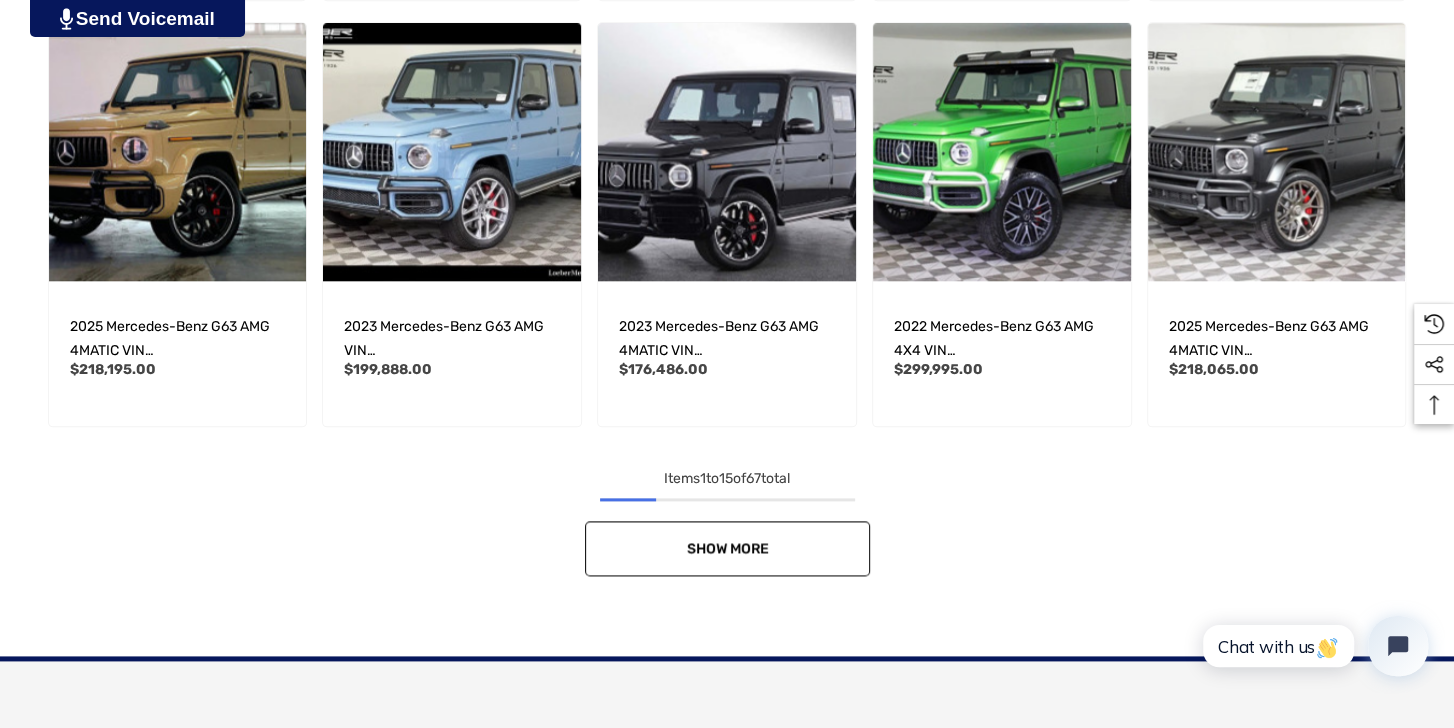 click on "Show More" at bounding box center [727, 548] 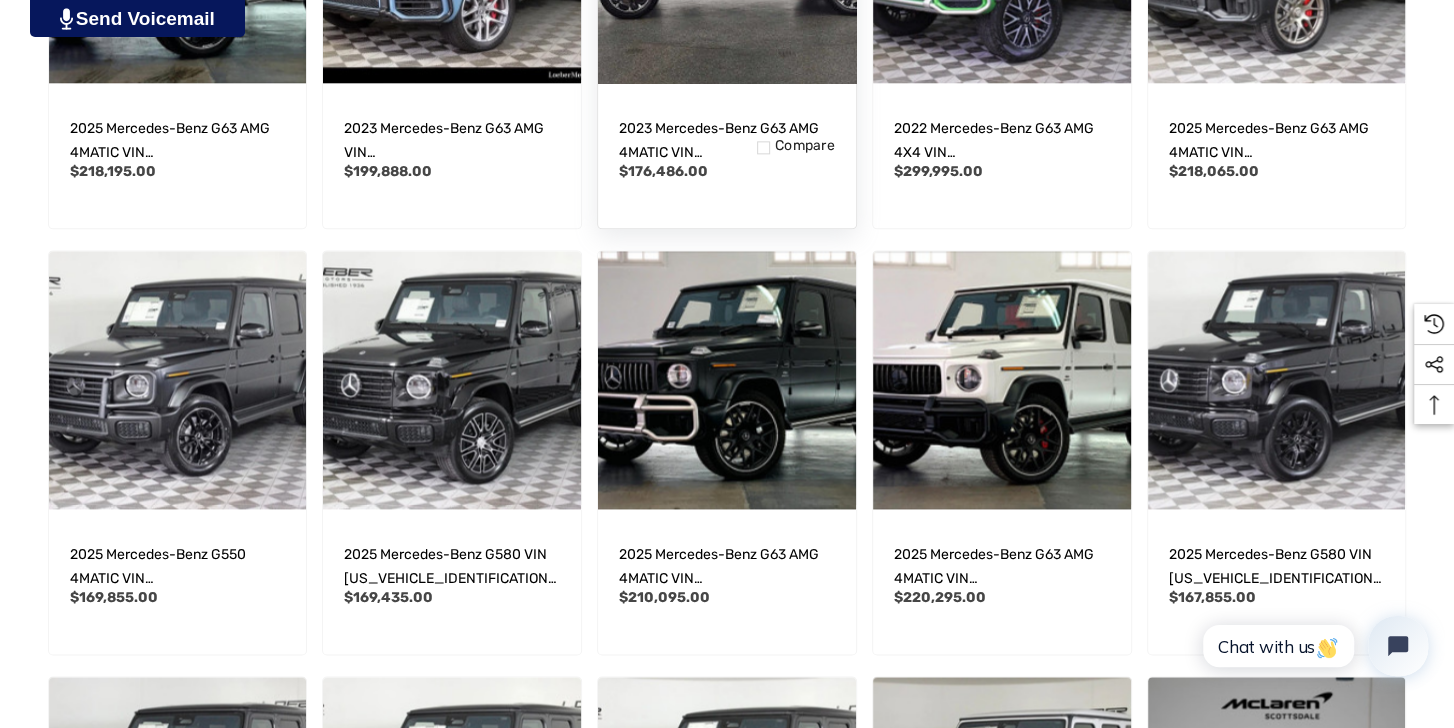 scroll, scrollTop: 1680, scrollLeft: 0, axis: vertical 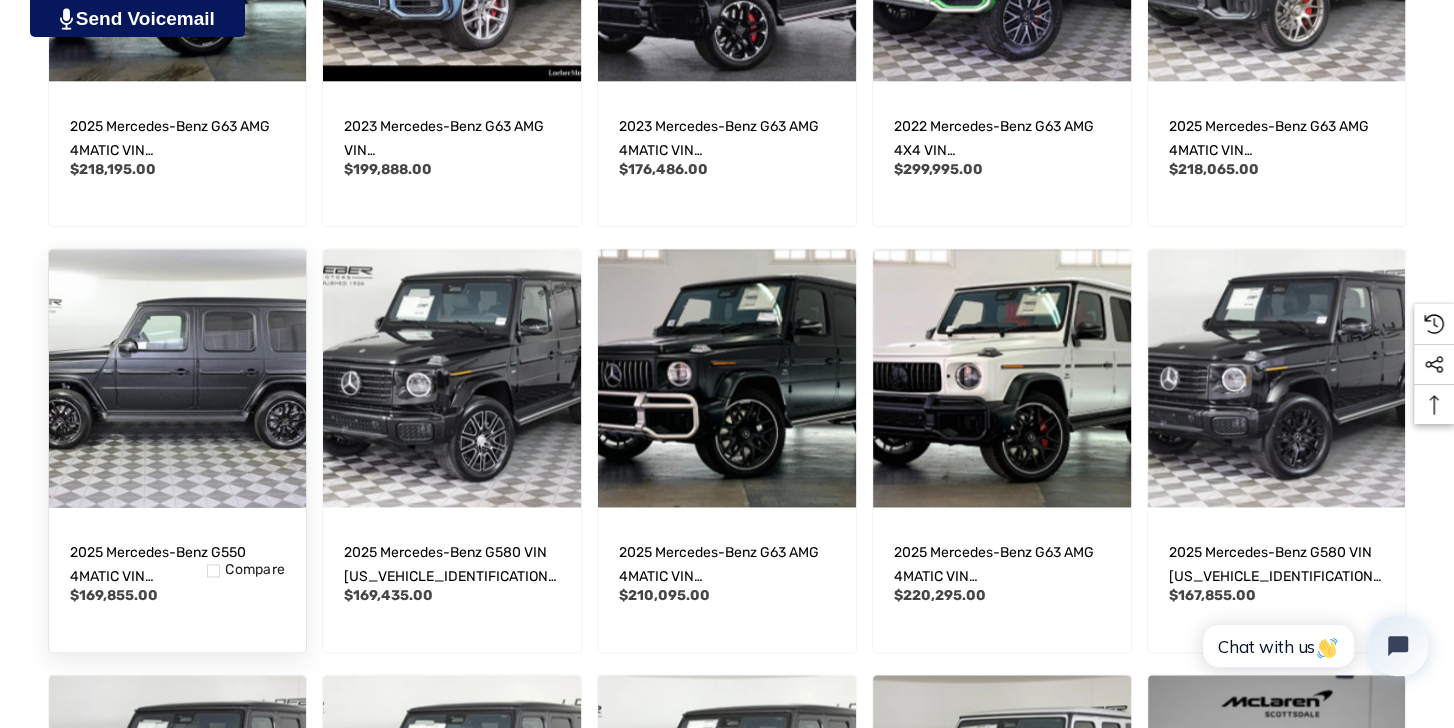 click at bounding box center (178, 378) 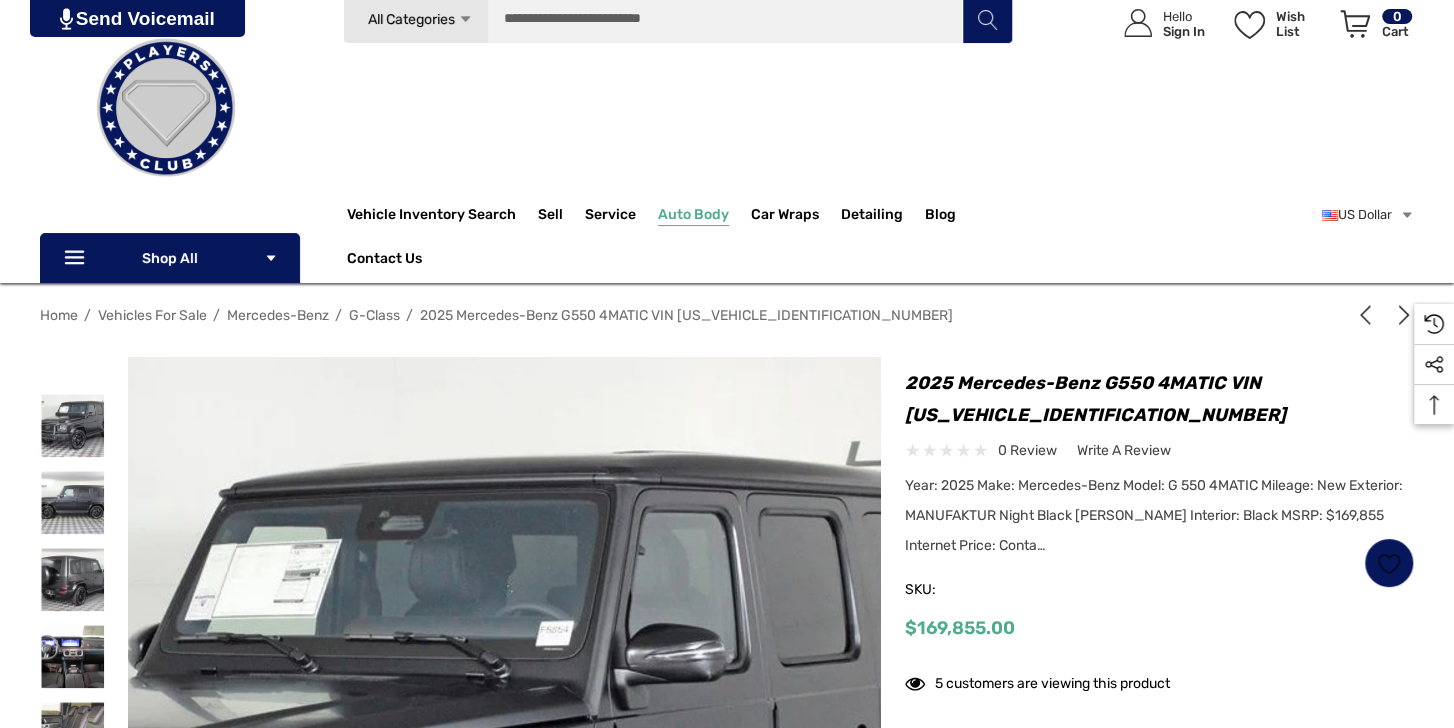 scroll, scrollTop: 149, scrollLeft: 0, axis: vertical 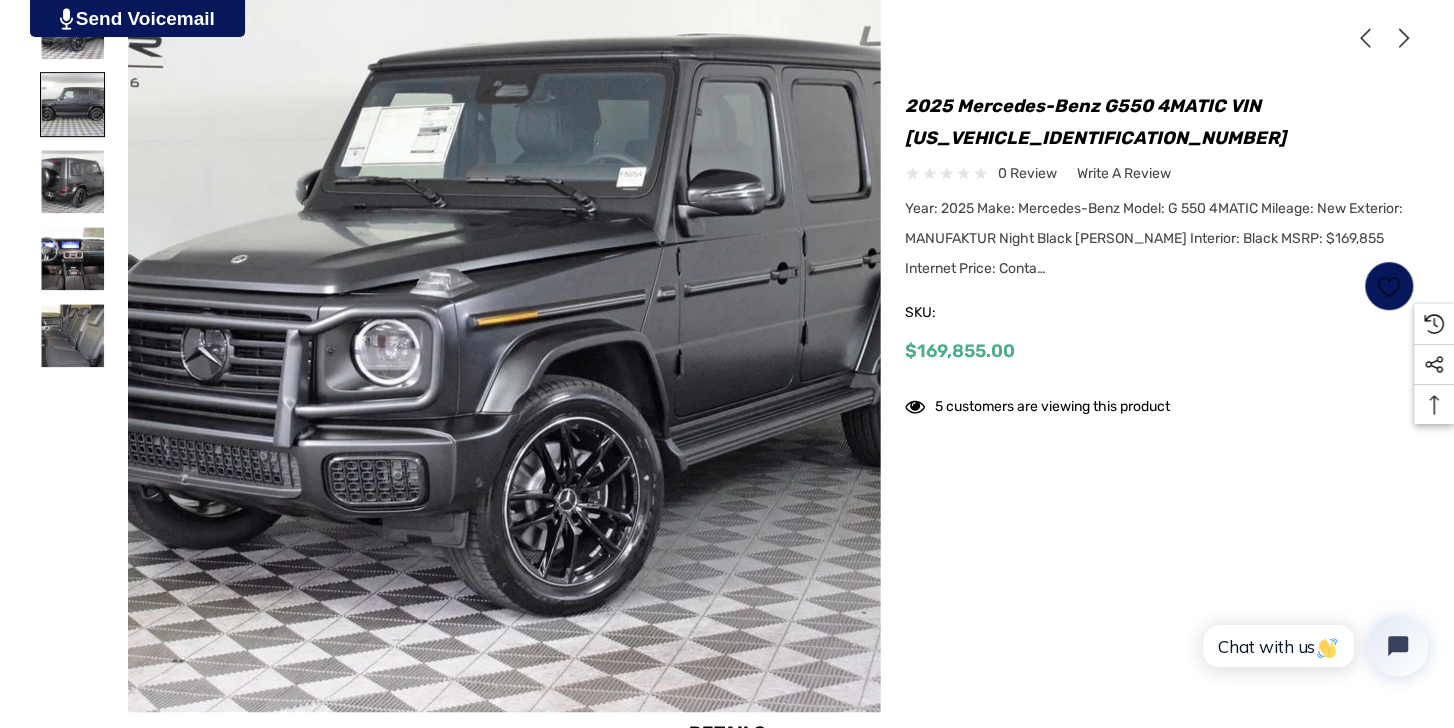 click at bounding box center [72, 104] 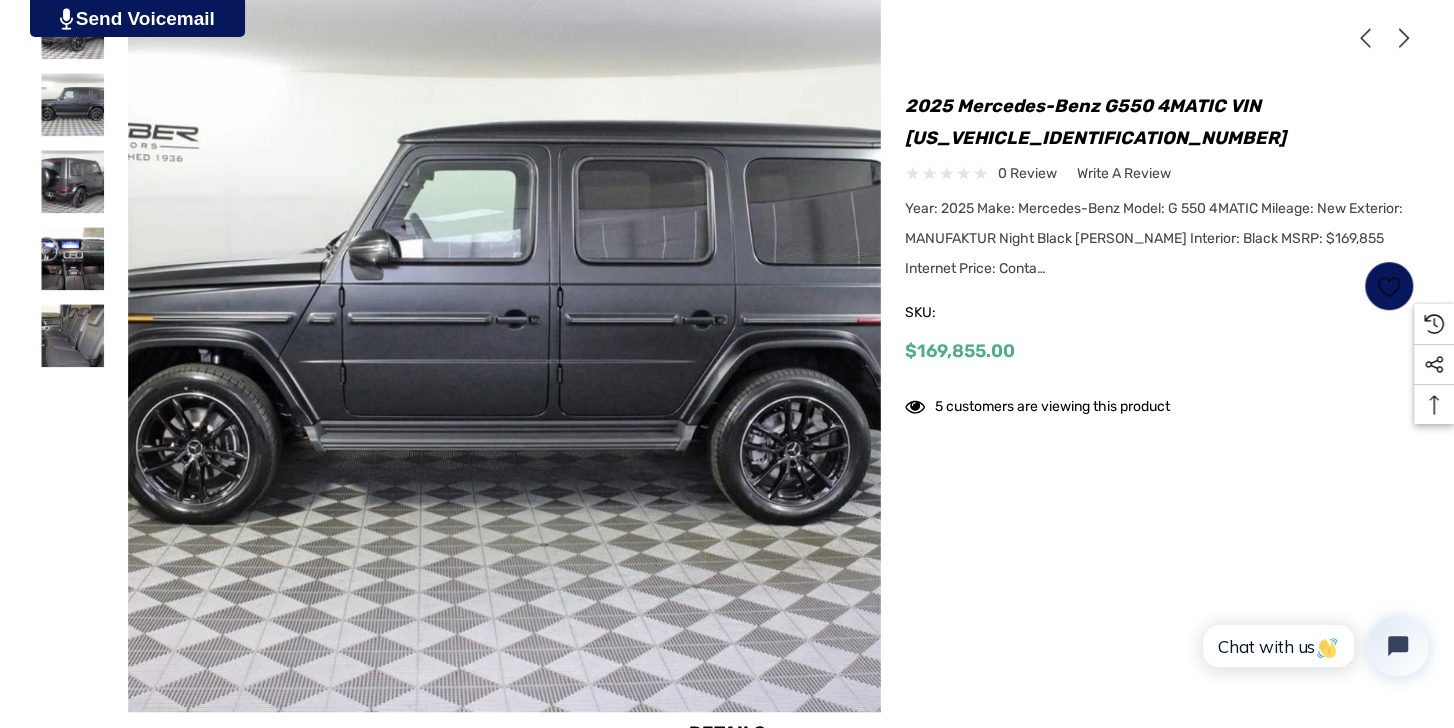 click at bounding box center (72, 181) 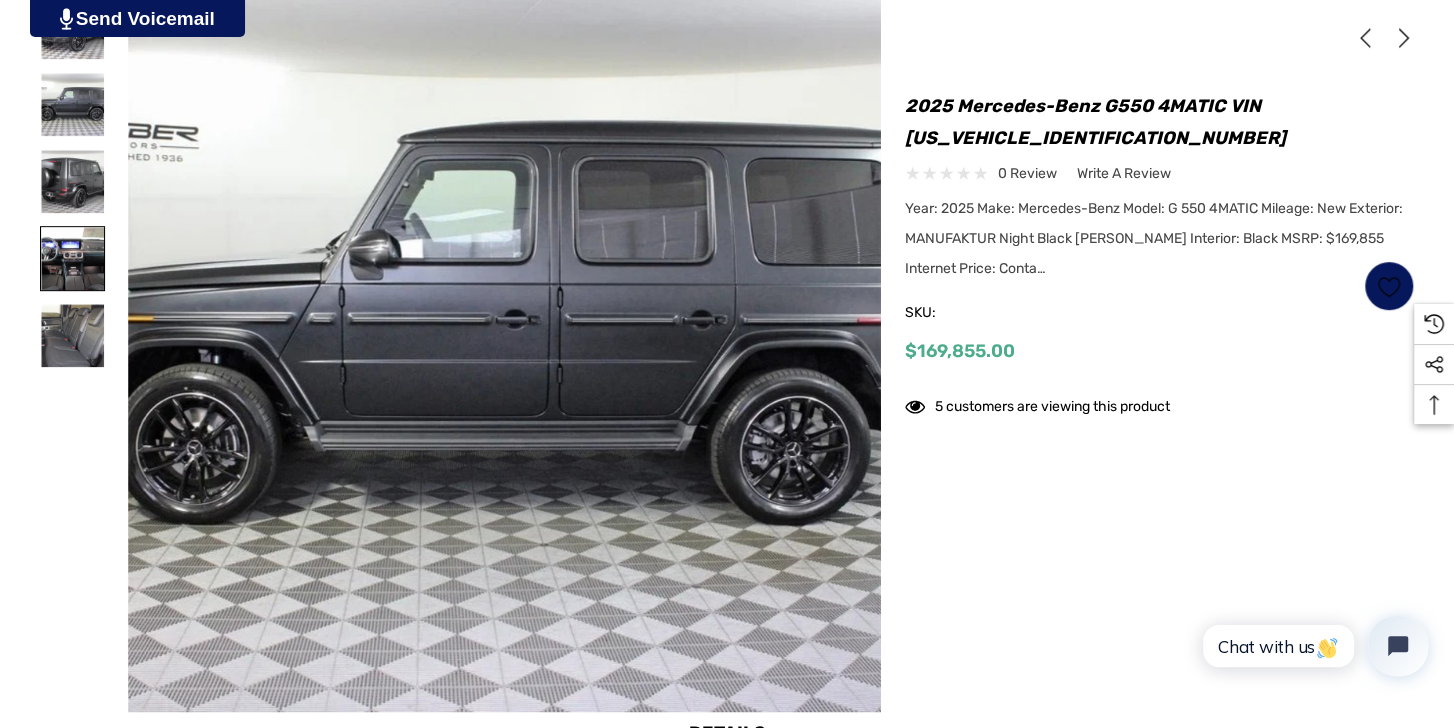 click at bounding box center (72, 258) 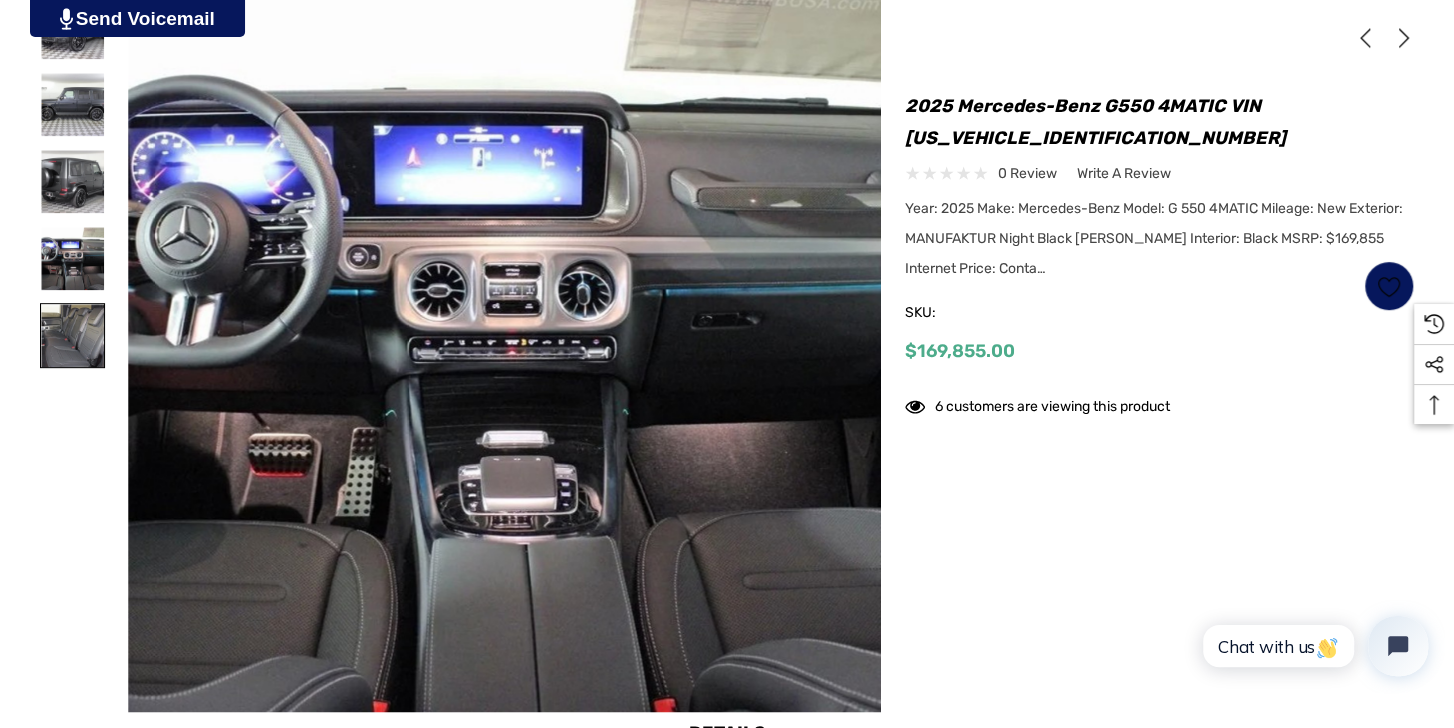 click at bounding box center (72, 335) 